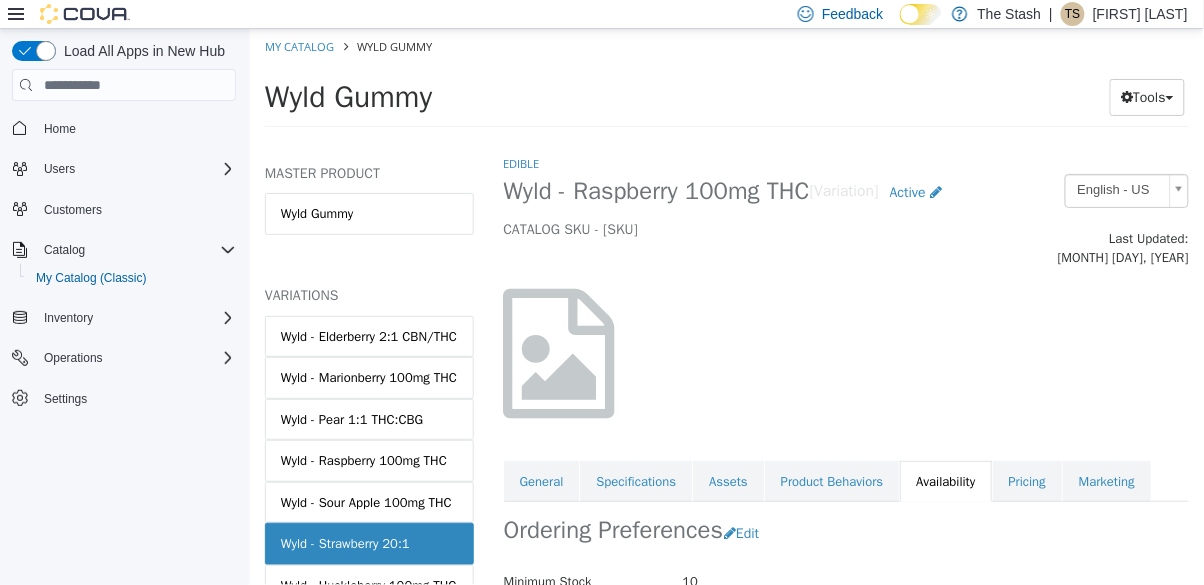 scroll, scrollTop: 0, scrollLeft: 0, axis: both 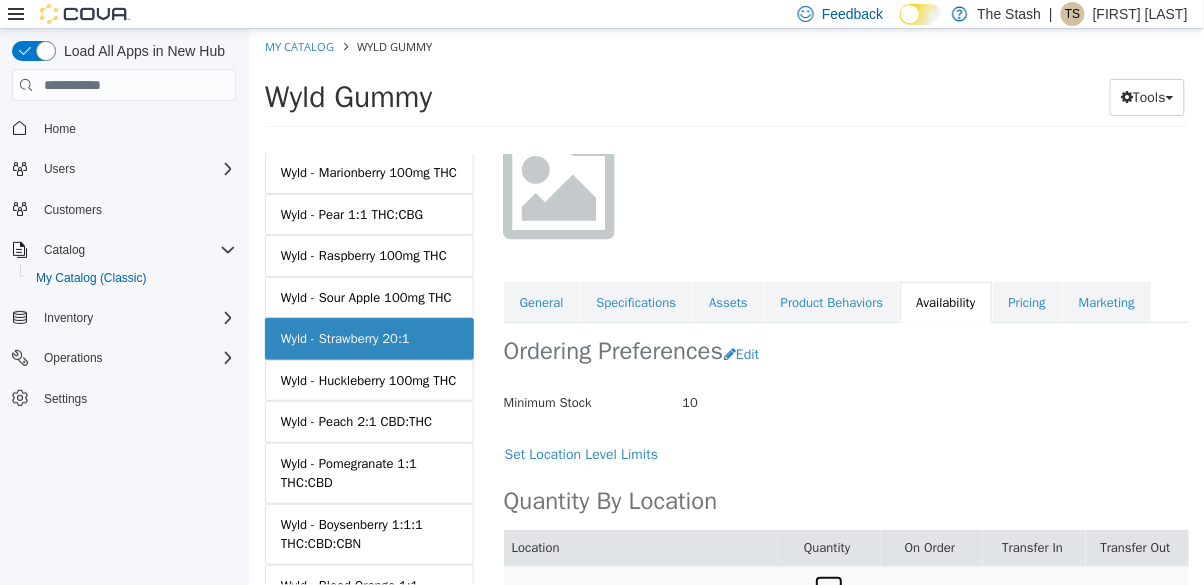 click on "9" at bounding box center (828, 593) 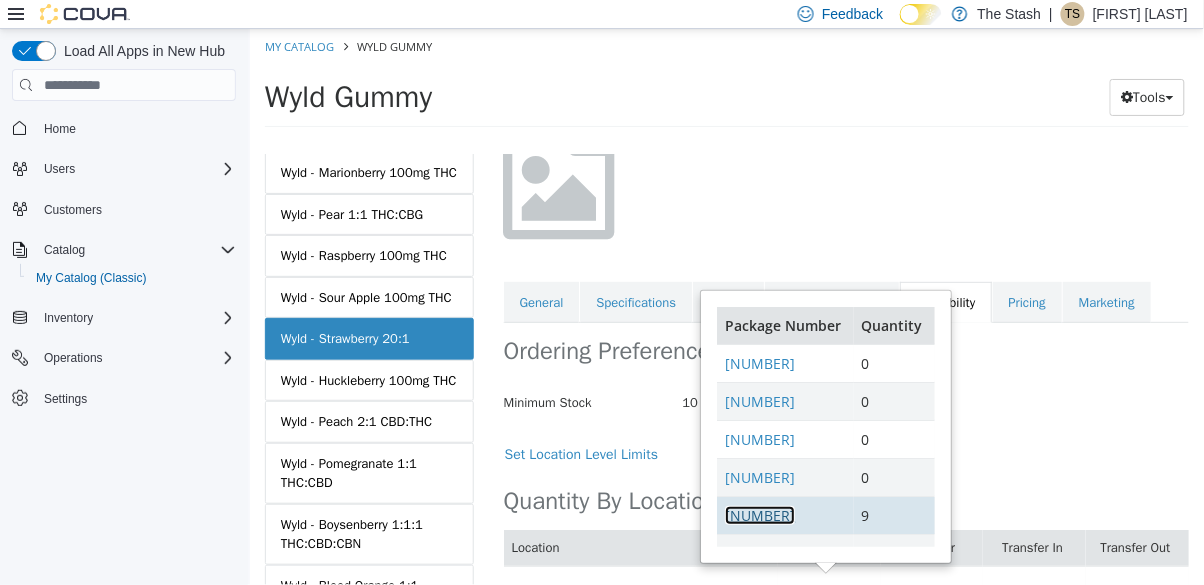 click on "8503664130634248" at bounding box center [759, 515] 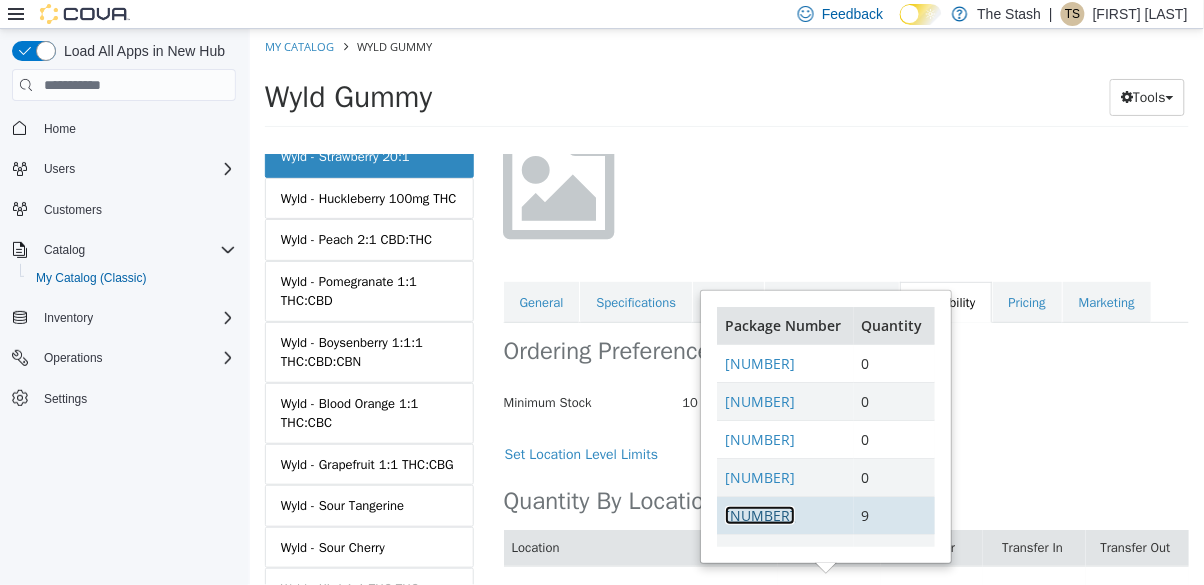 scroll, scrollTop: 386, scrollLeft: 0, axis: vertical 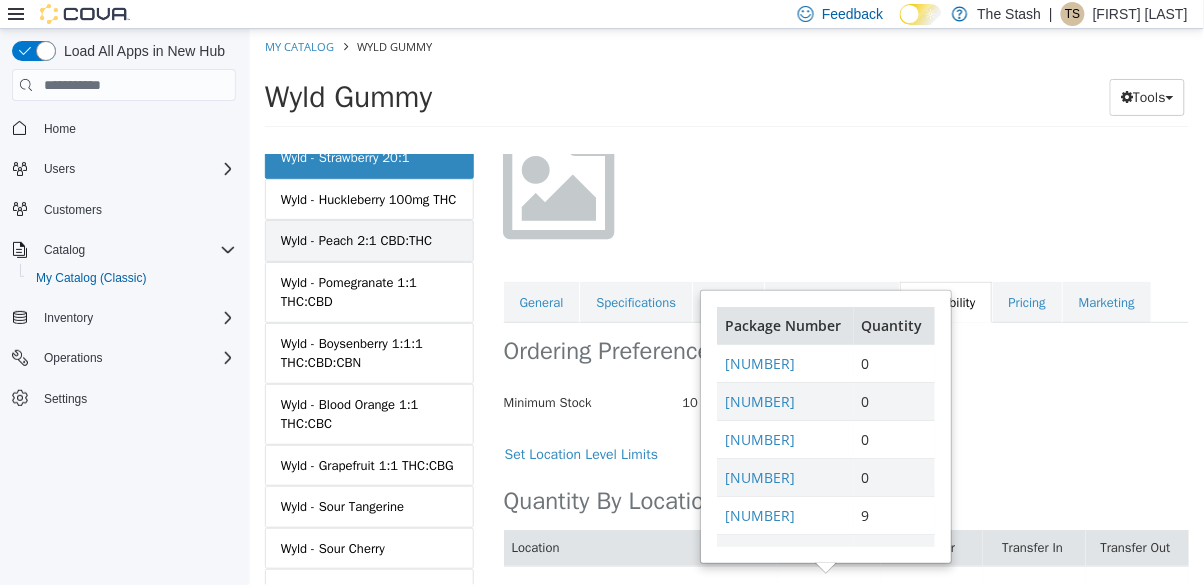 click on "Wyld - Peach 2:1 CBD:THC" at bounding box center [355, 241] 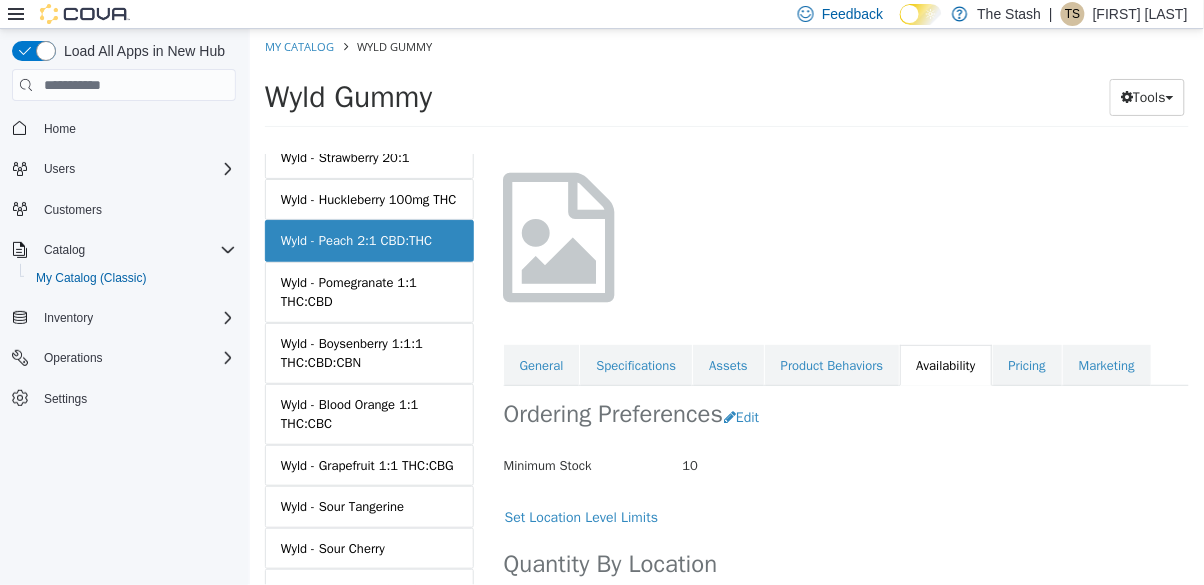 scroll, scrollTop: 179, scrollLeft: 0, axis: vertical 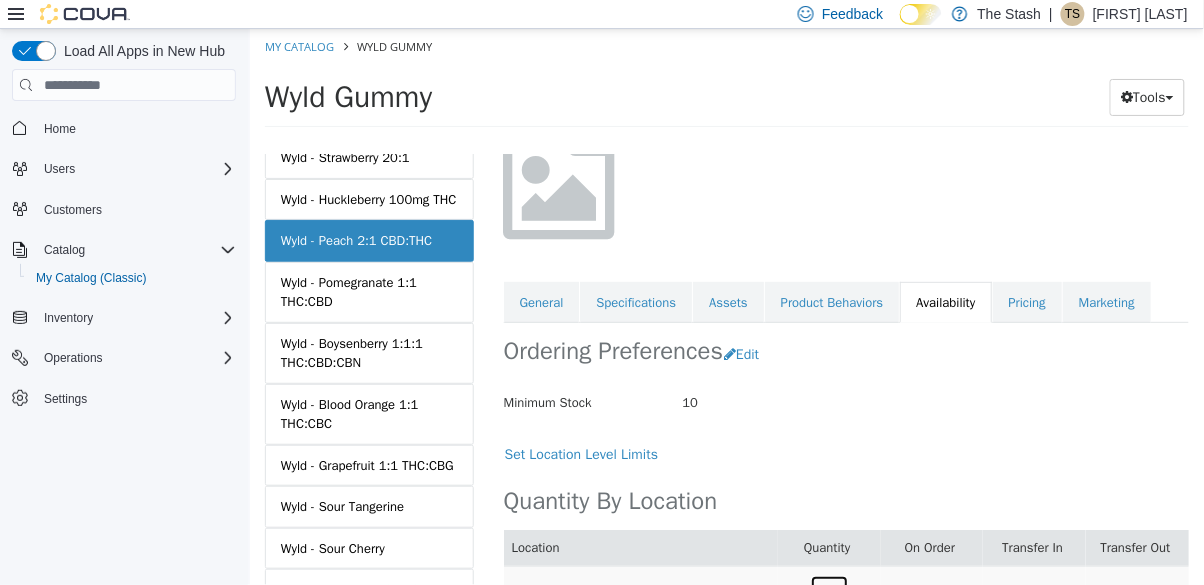 click on "16" at bounding box center [828, 593] 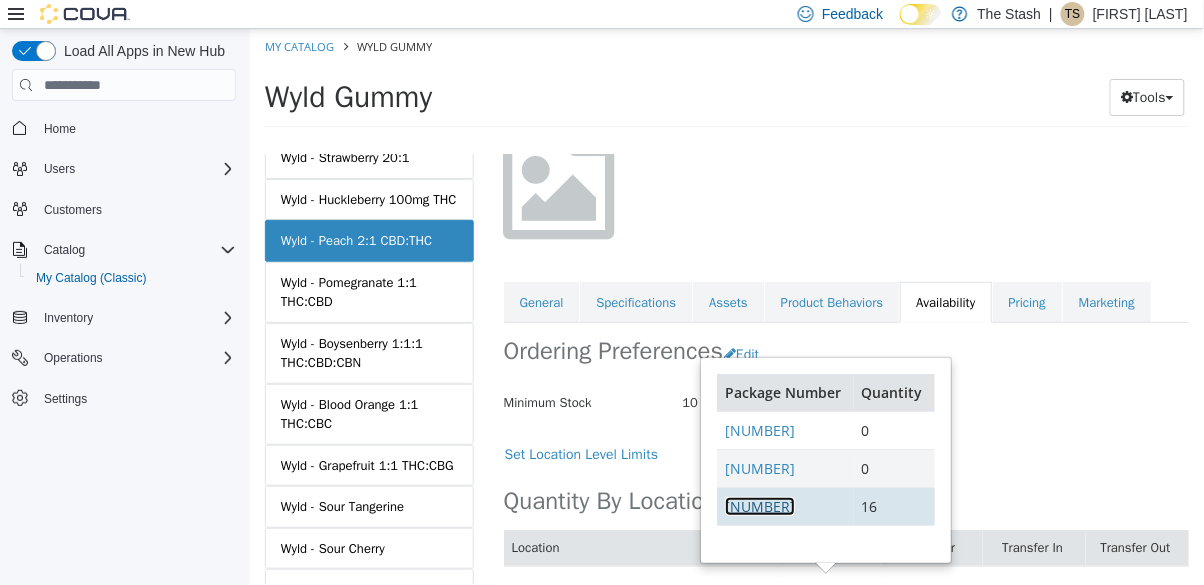 click on "7663091924962949" at bounding box center [759, 506] 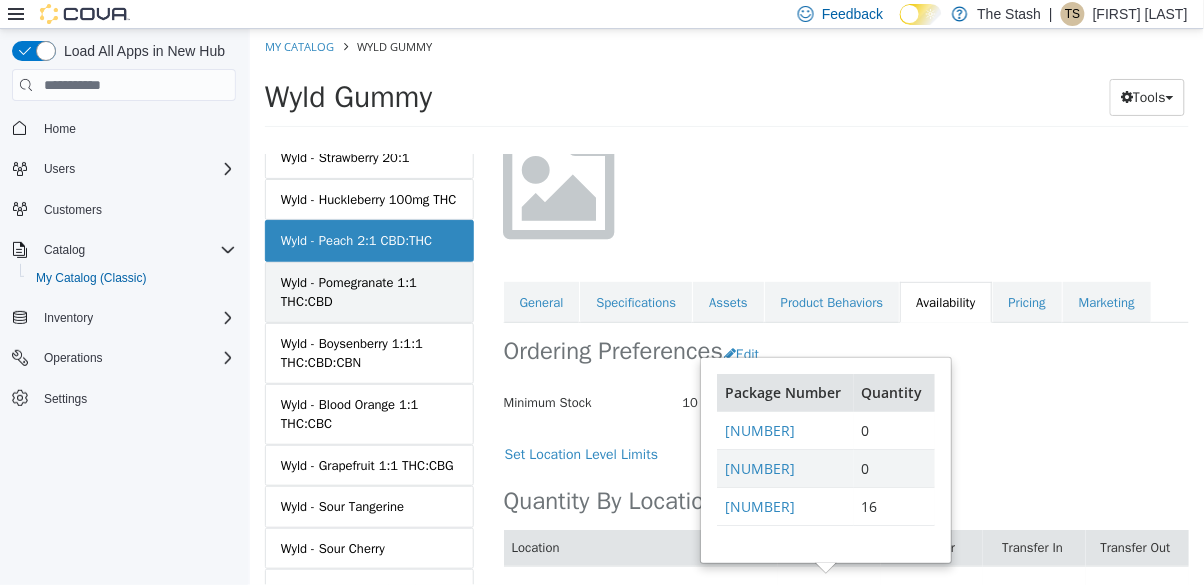 click on "Wyld - Pomegranate 1:1 THC:CBD" at bounding box center [368, 292] 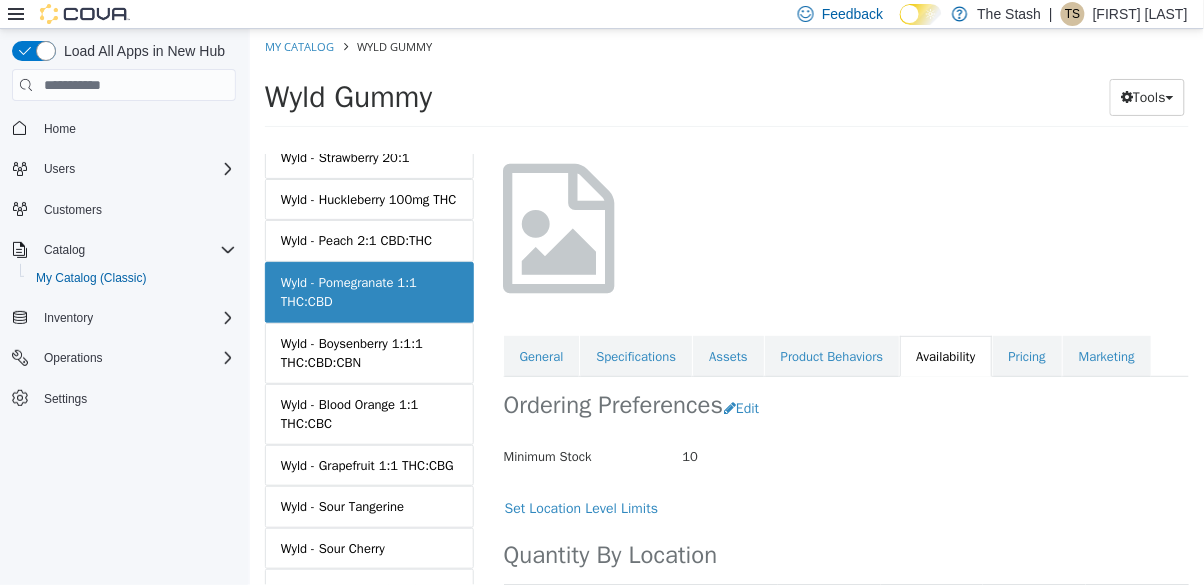 scroll, scrollTop: 179, scrollLeft: 0, axis: vertical 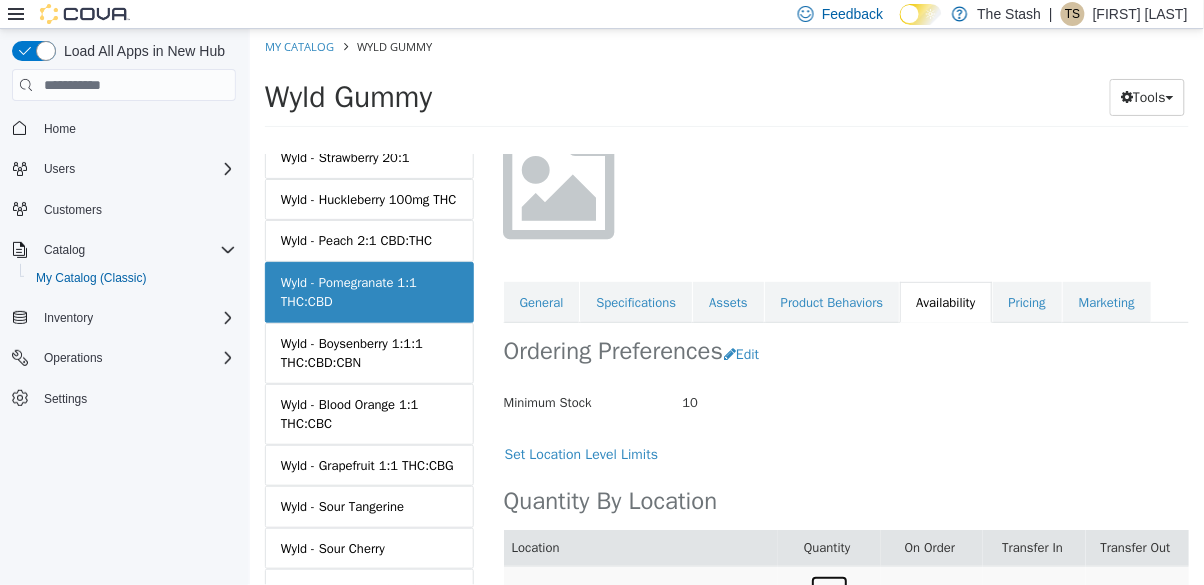 click on "11" at bounding box center (828, 593) 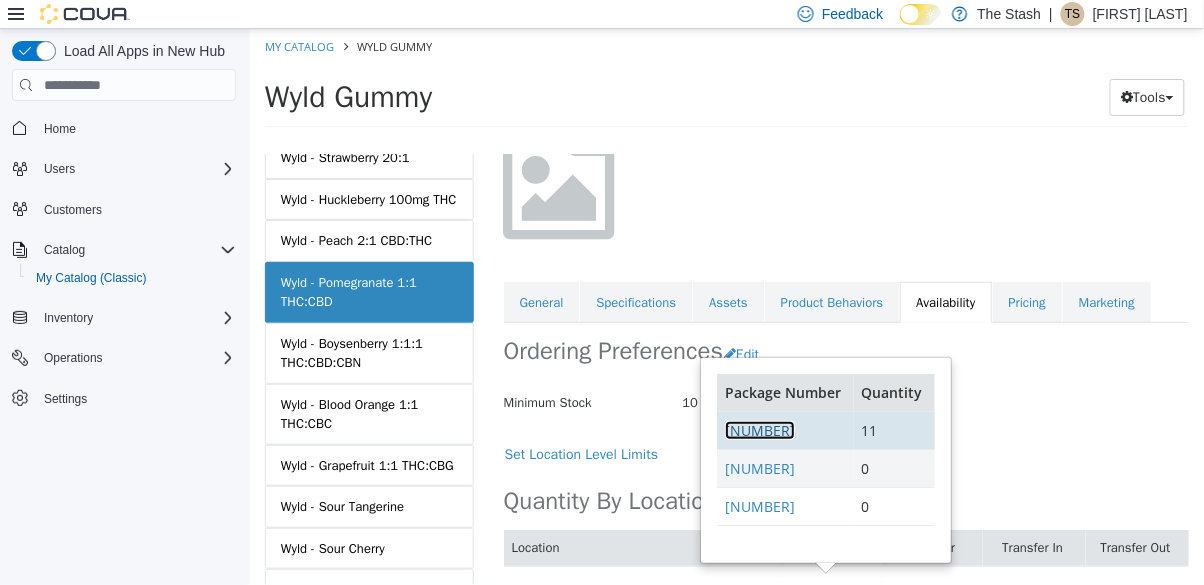 click on "4988249540555879" at bounding box center [759, 430] 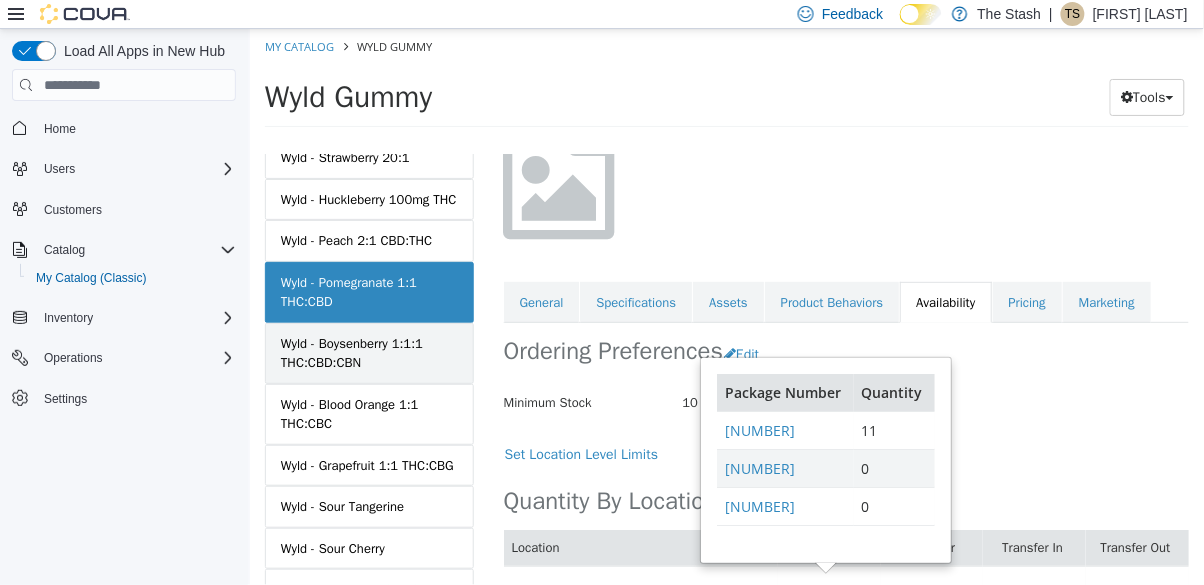 click on "Wyld - Boysenberry 1:1:1 THC:CBD:CBN" at bounding box center (368, 353) 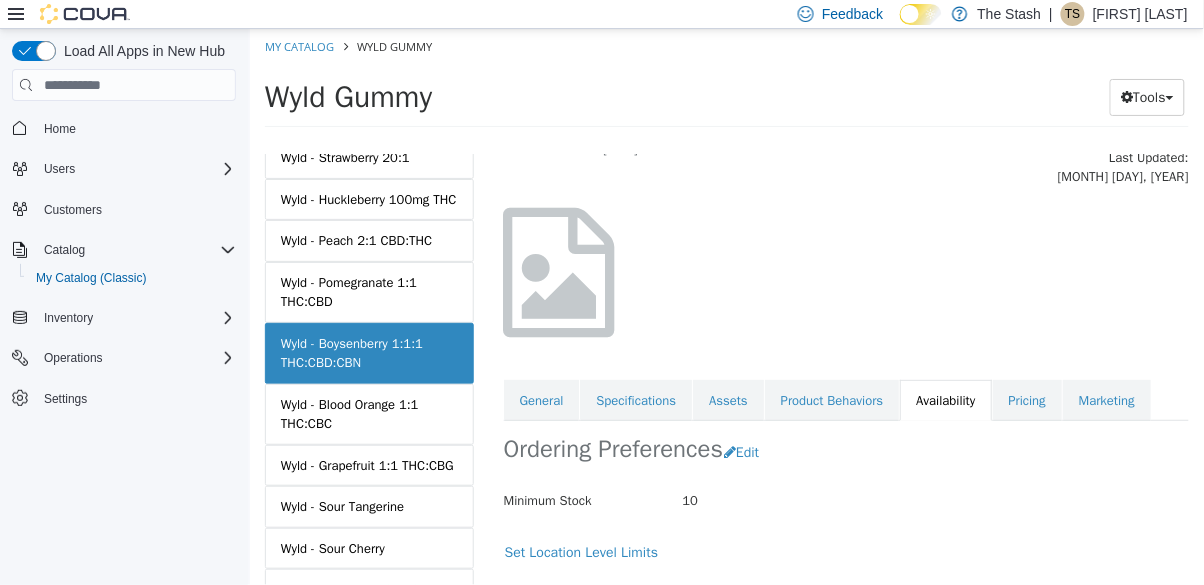 scroll, scrollTop: 179, scrollLeft: 0, axis: vertical 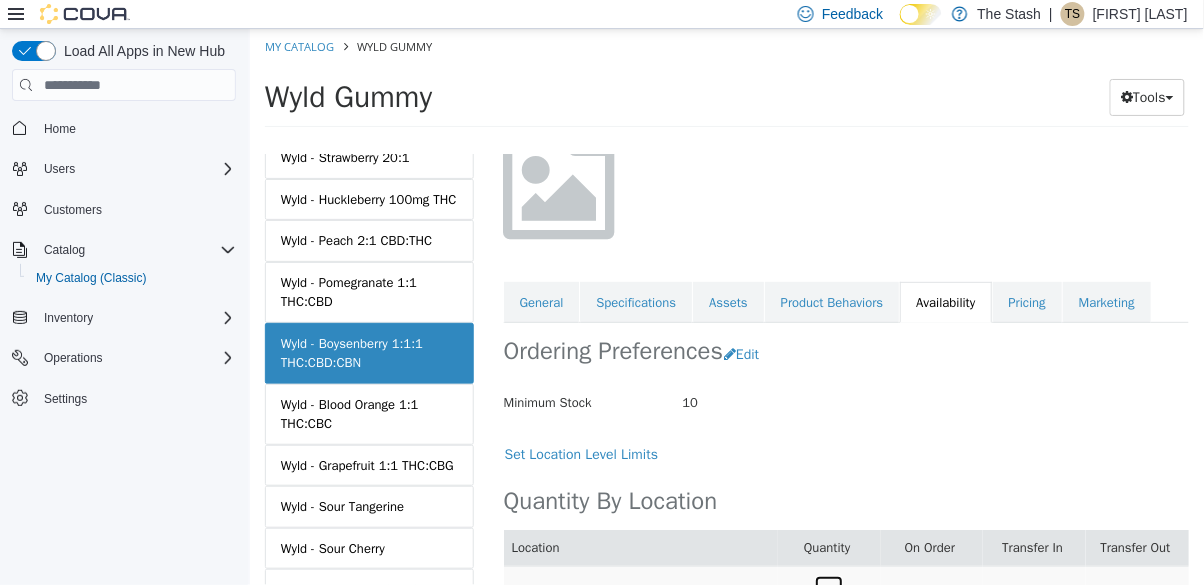 click on "3" at bounding box center (828, 593) 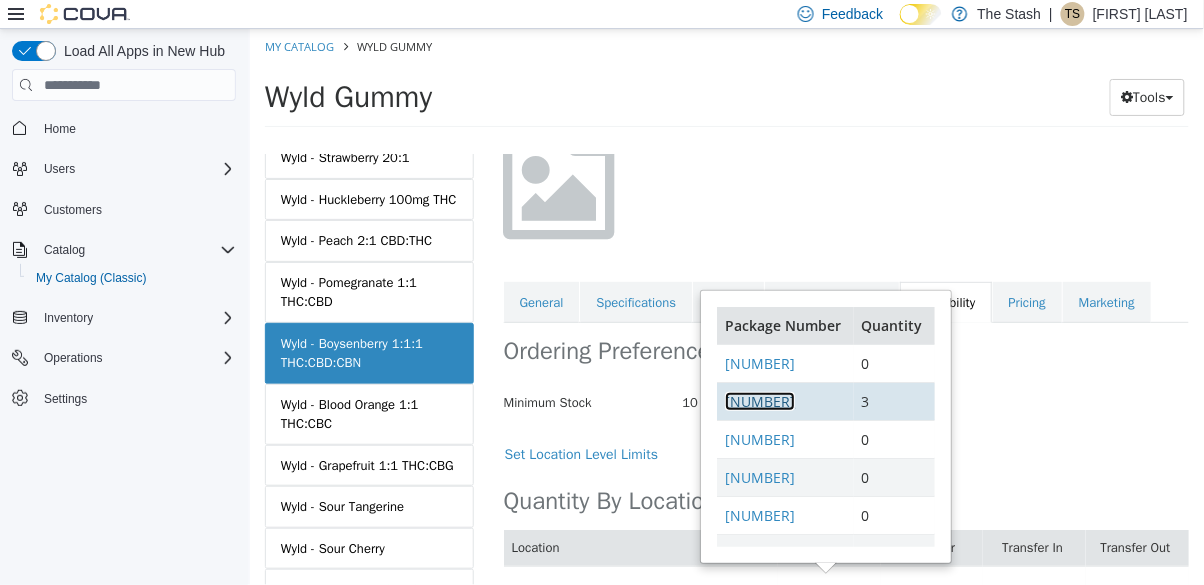 click on "4157423104175102" at bounding box center [759, 401] 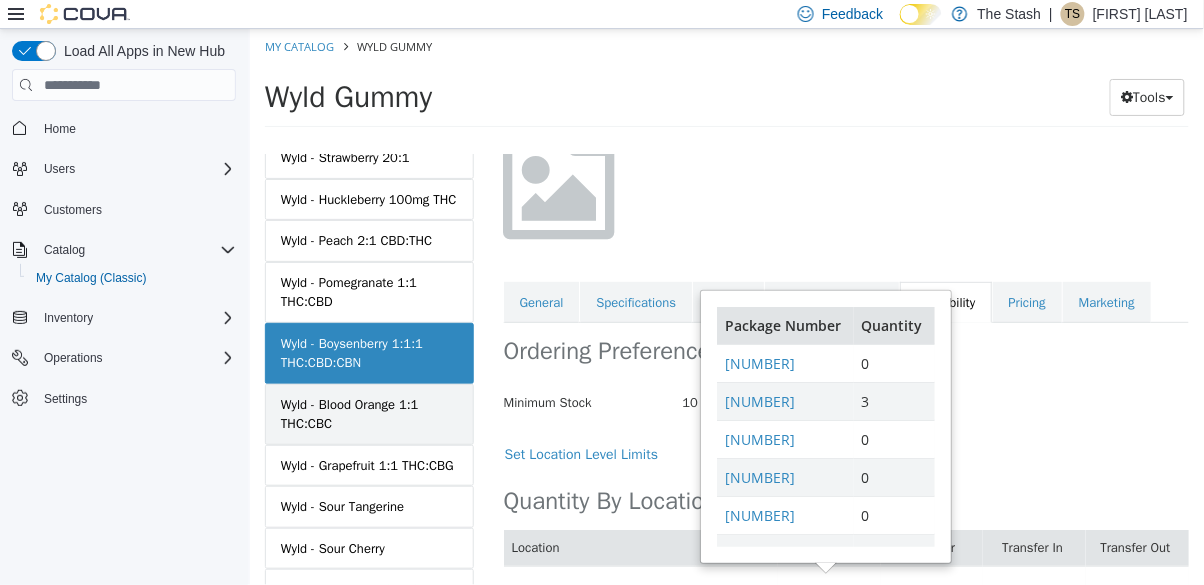 click on "Wyld - Blood Orange 1:1 THC:CBC" at bounding box center (368, 414) 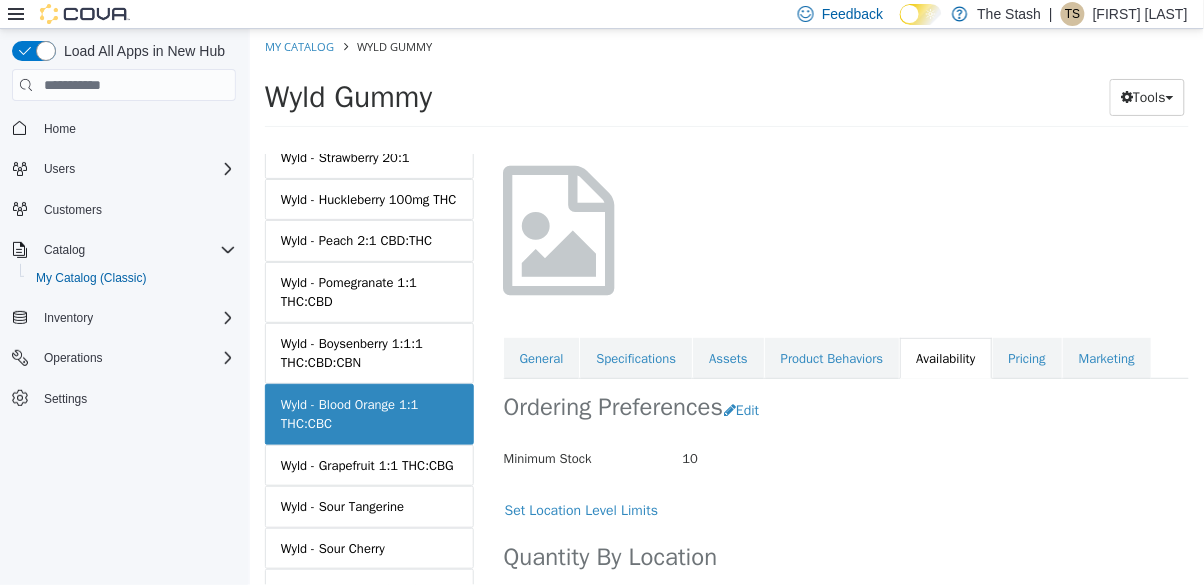 scroll, scrollTop: 179, scrollLeft: 0, axis: vertical 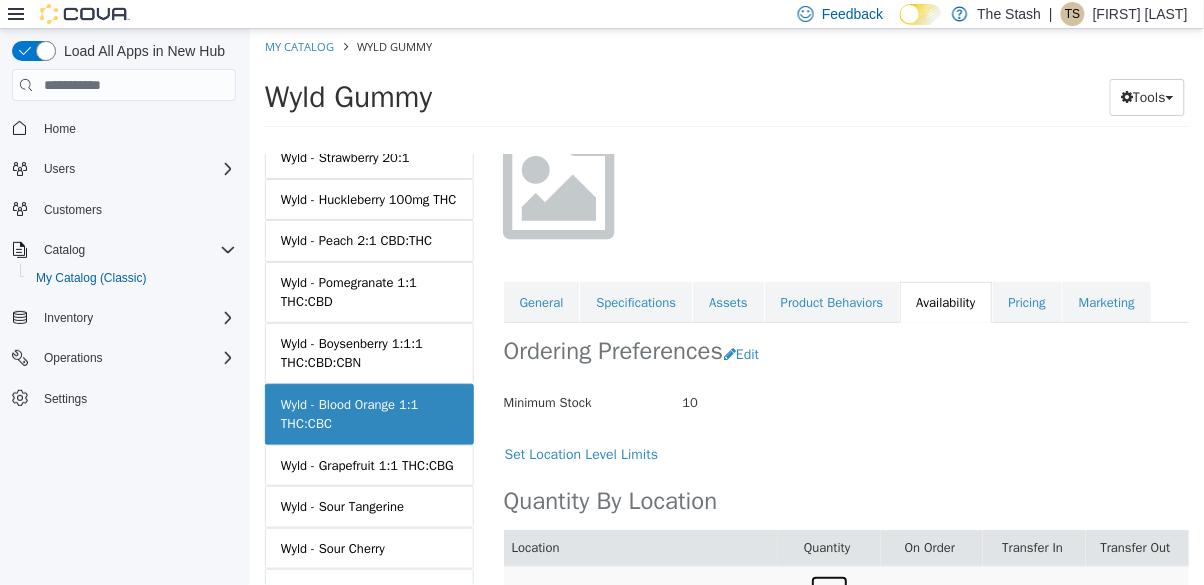 click on "19" at bounding box center [828, 593] 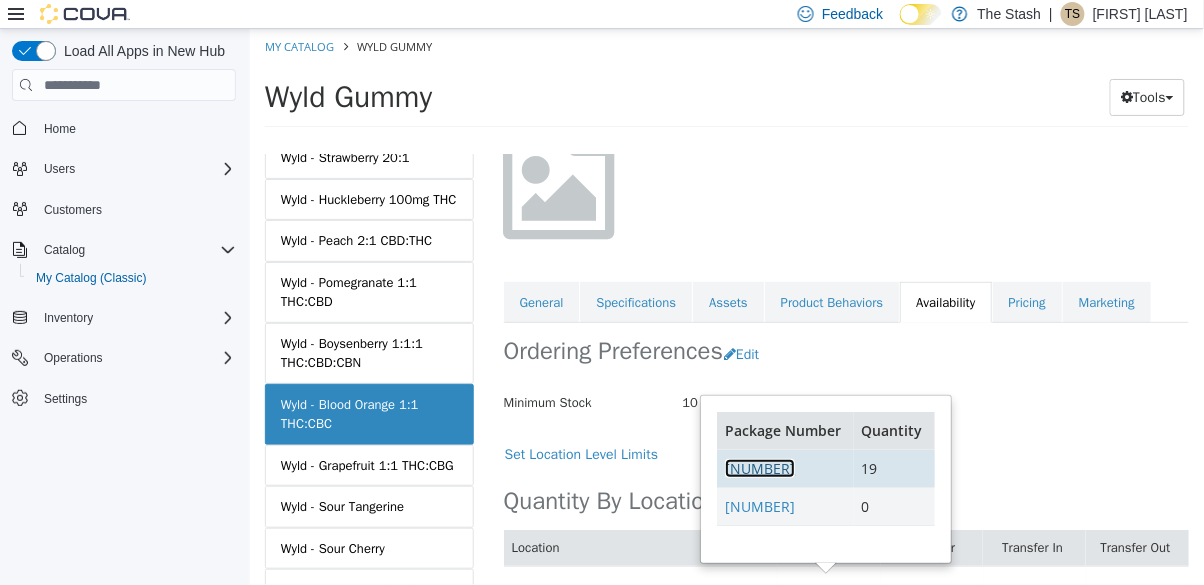 click on "4894733572408063" at bounding box center [759, 468] 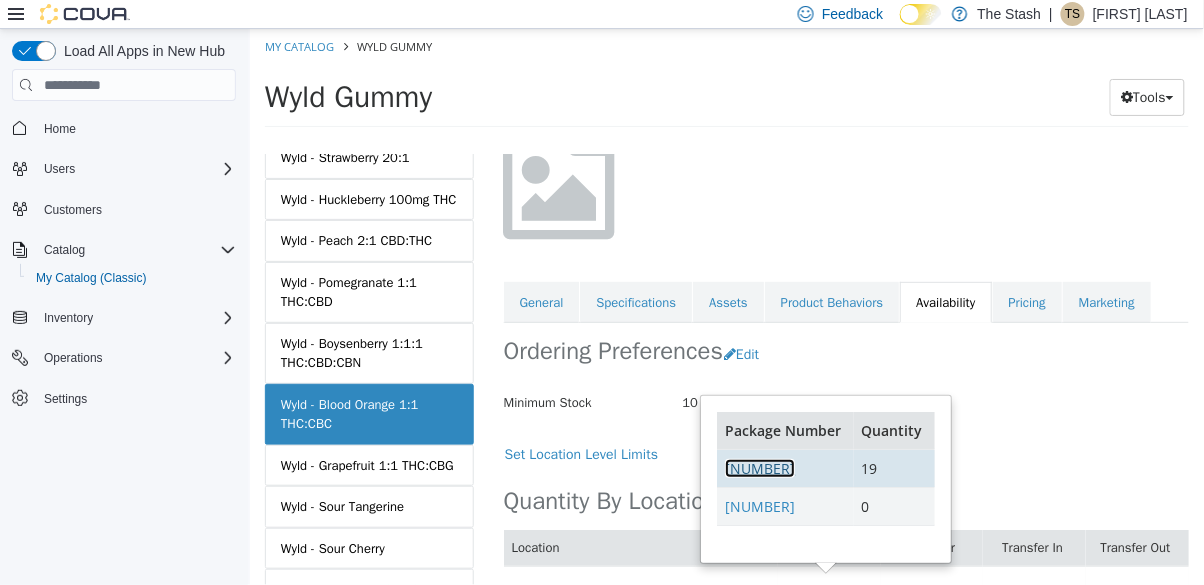 scroll, scrollTop: 96, scrollLeft: 0, axis: vertical 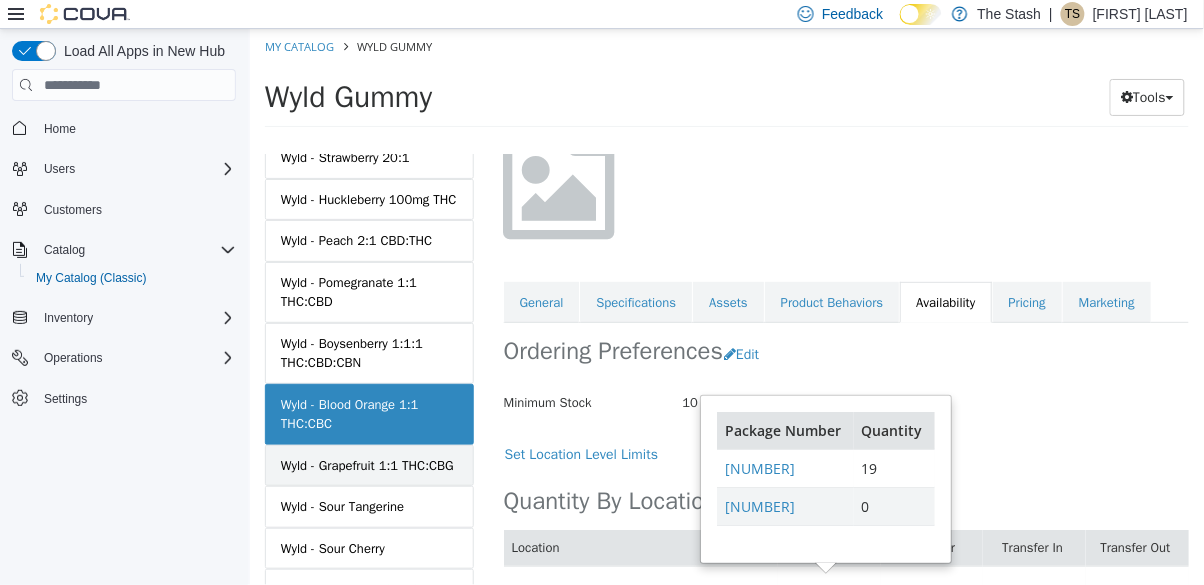 click on "Wyld - Grapefruit 1:1 THC:CBG" at bounding box center (366, 466) 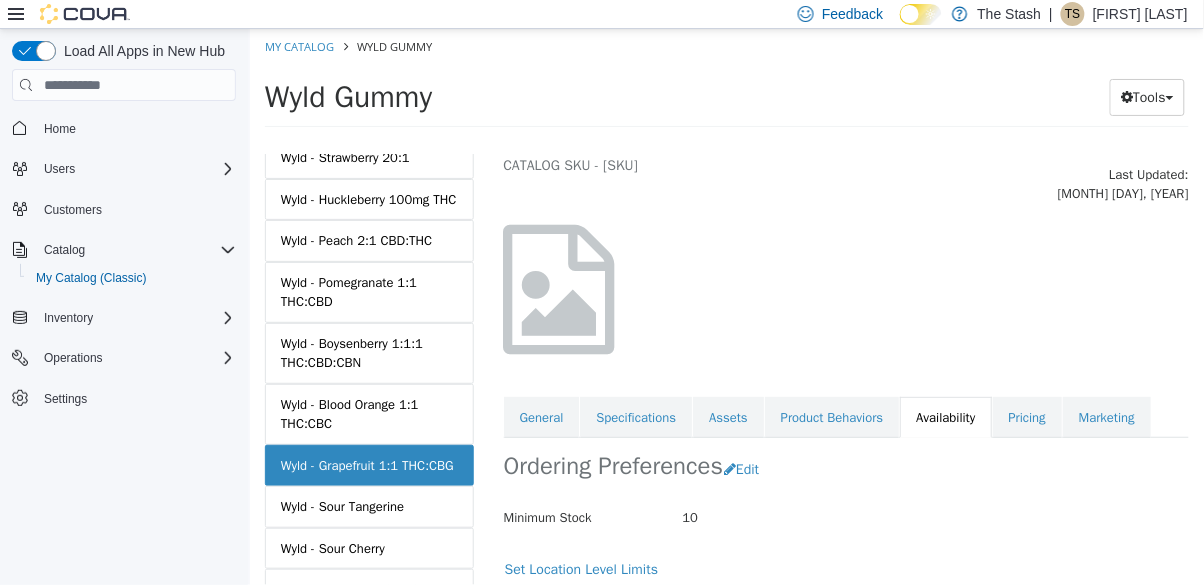 scroll, scrollTop: 179, scrollLeft: 0, axis: vertical 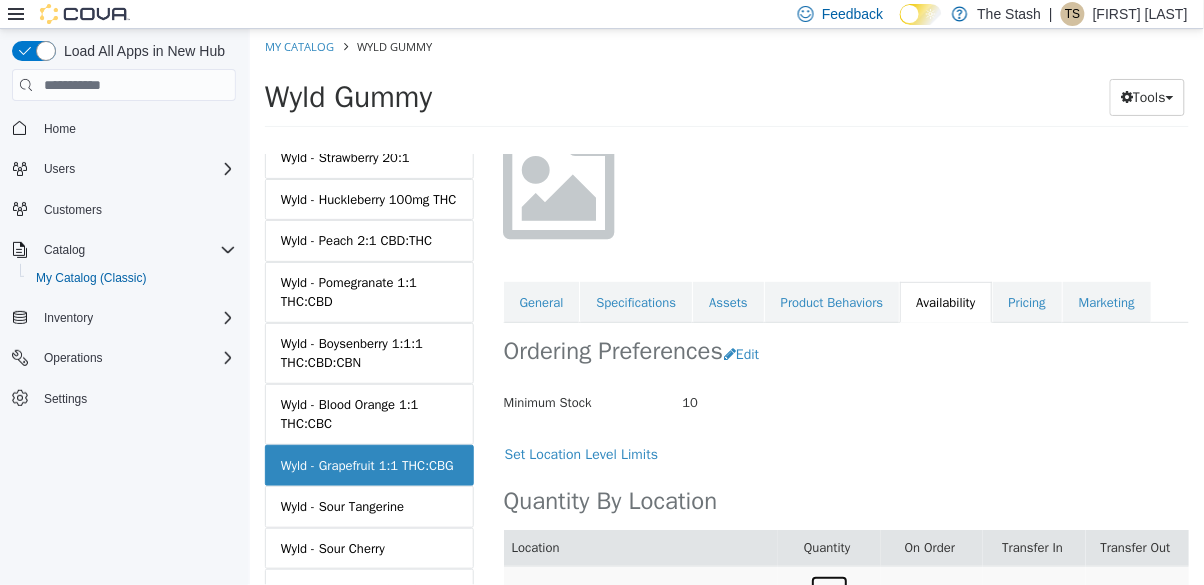 click on "14" at bounding box center (828, 593) 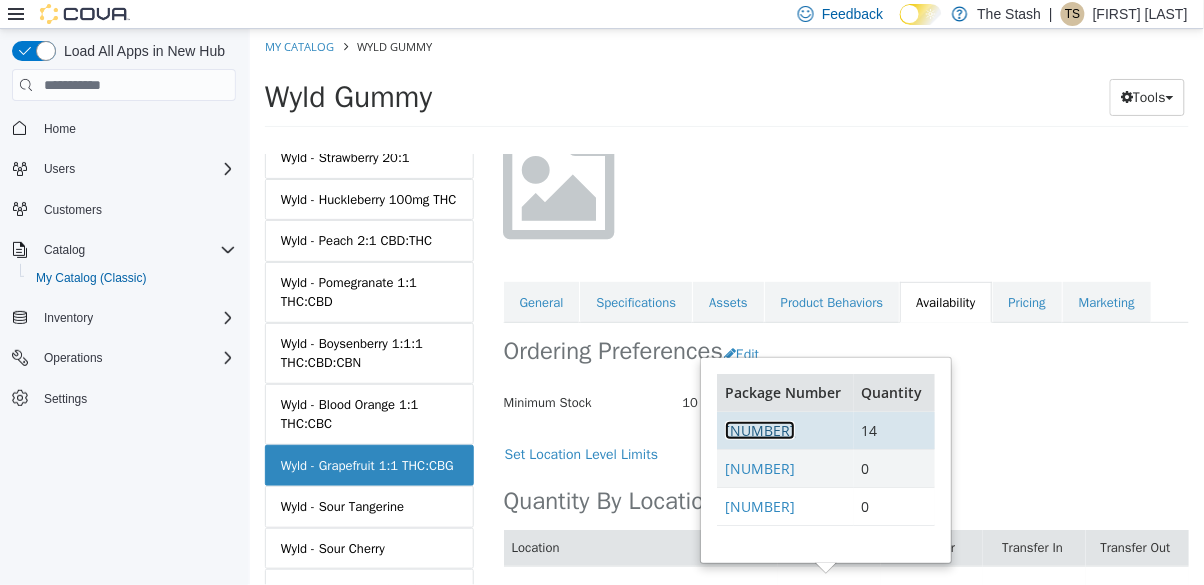 click on "0533995010015904" at bounding box center (759, 430) 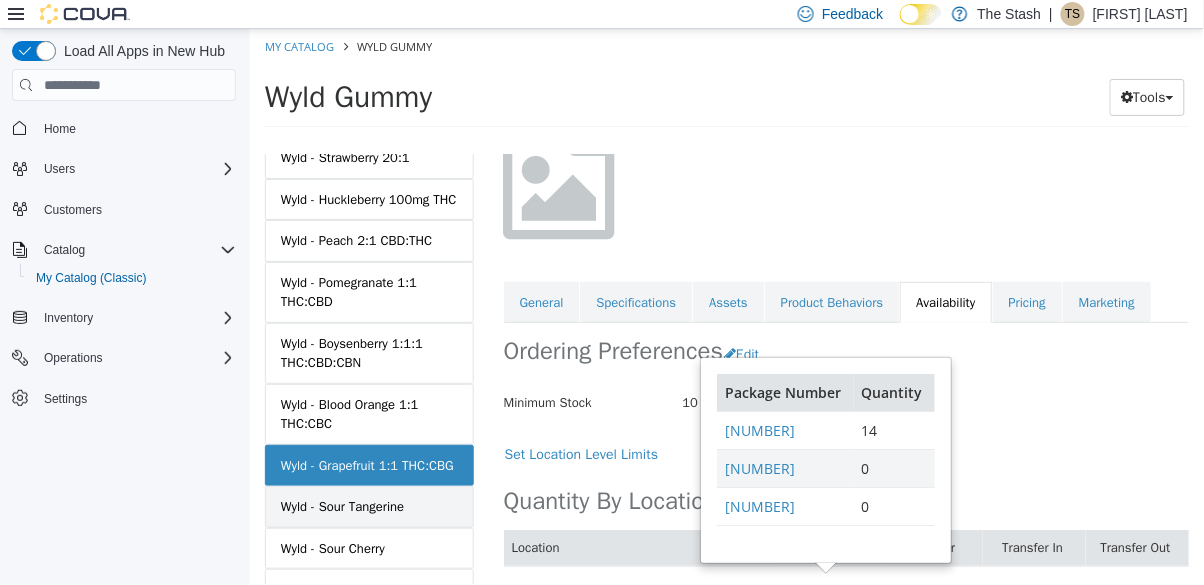 click on "Wyld - Sour Tangerine" at bounding box center (368, 507) 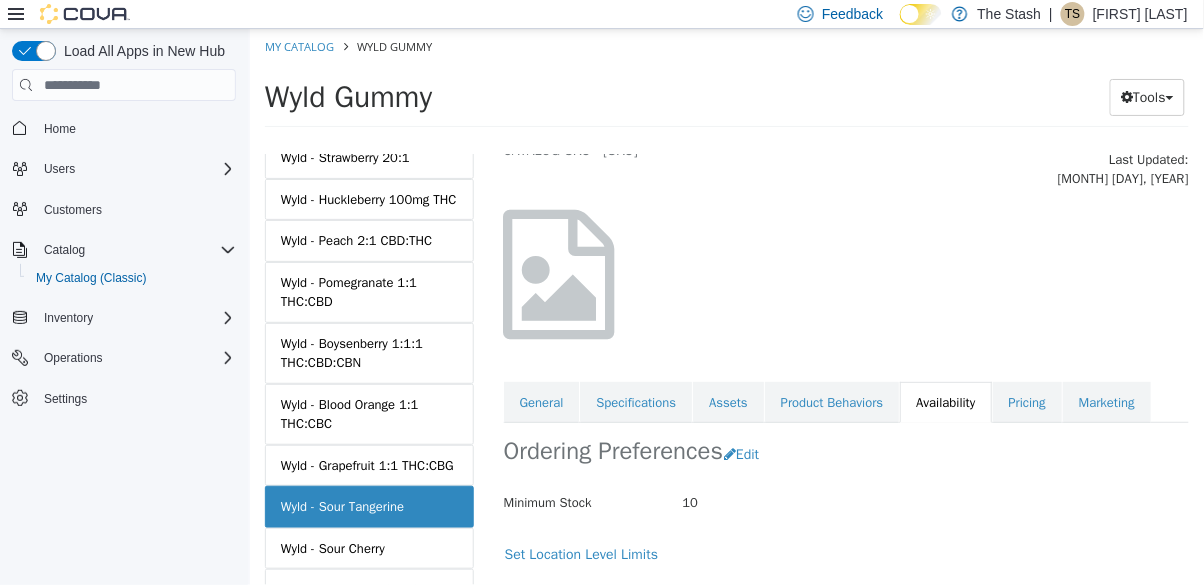 scroll, scrollTop: 179, scrollLeft: 0, axis: vertical 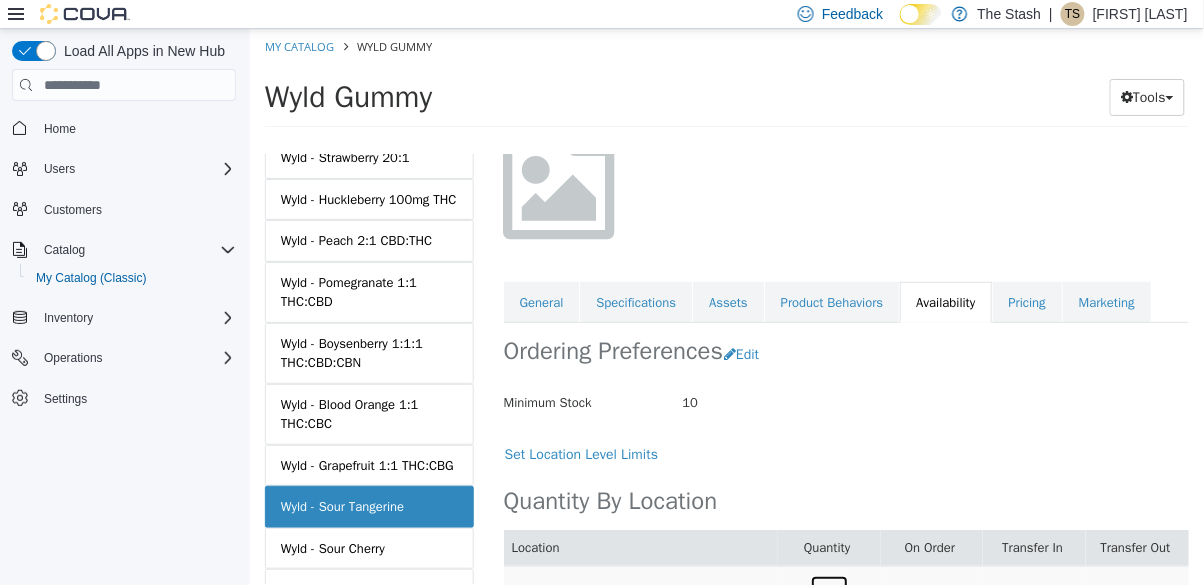 click on "13" at bounding box center [828, 593] 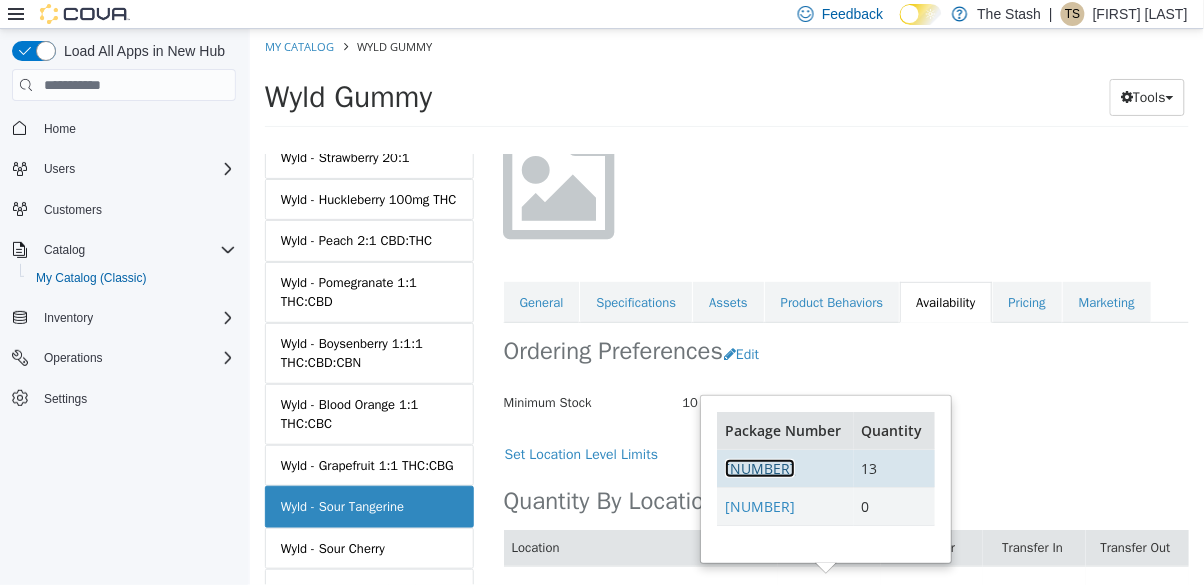 click on "0964870710614475" at bounding box center [759, 468] 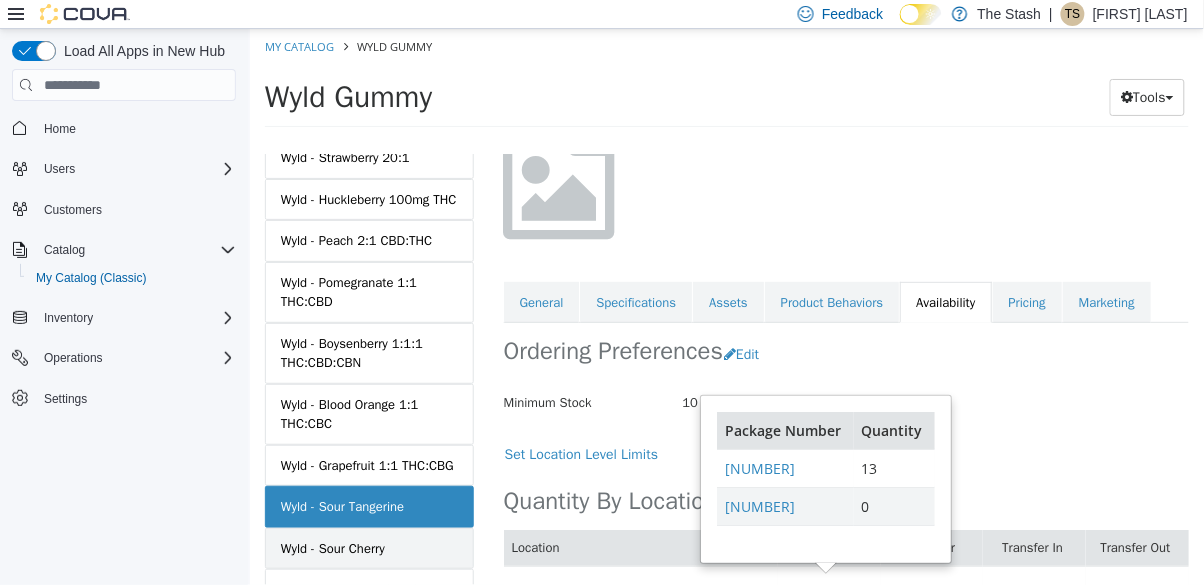 click on "Wyld - Sour Cherry" at bounding box center (368, 549) 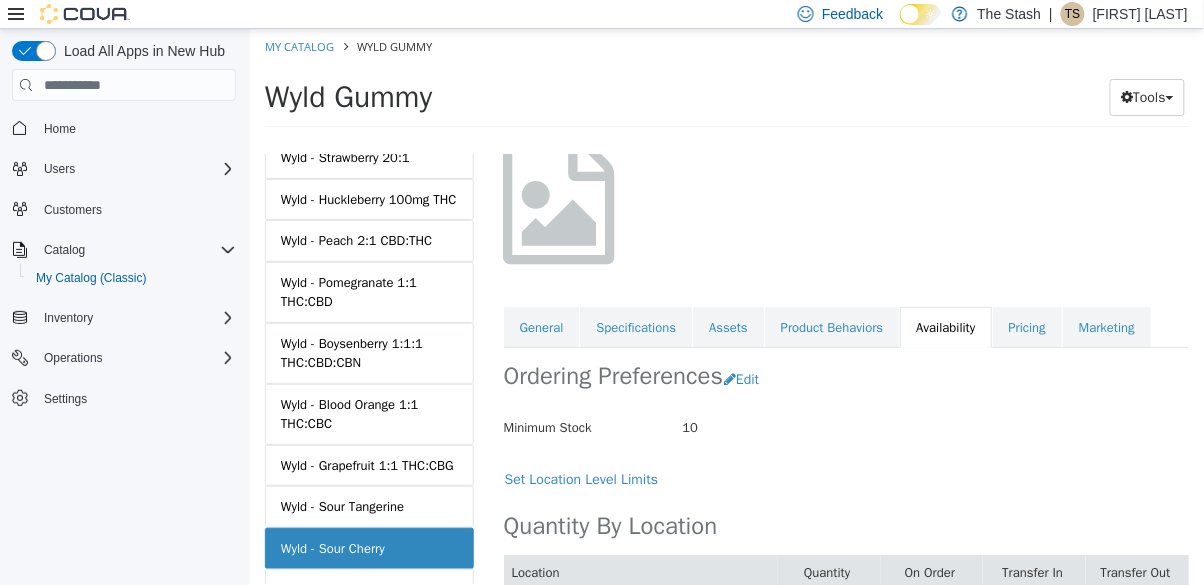 scroll, scrollTop: 179, scrollLeft: 0, axis: vertical 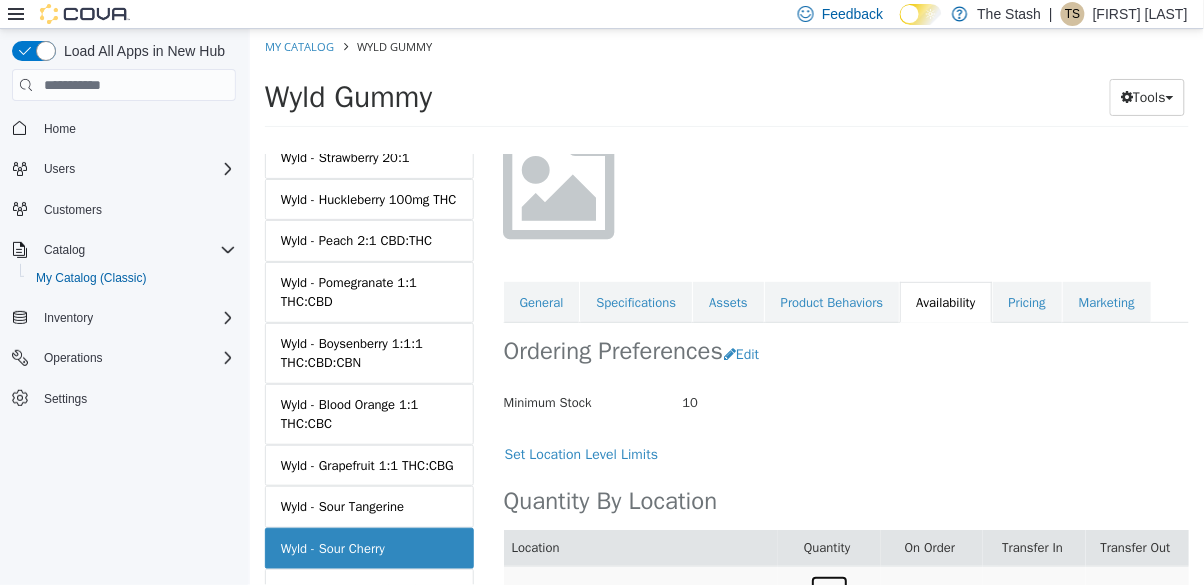 click on "10" at bounding box center (828, 593) 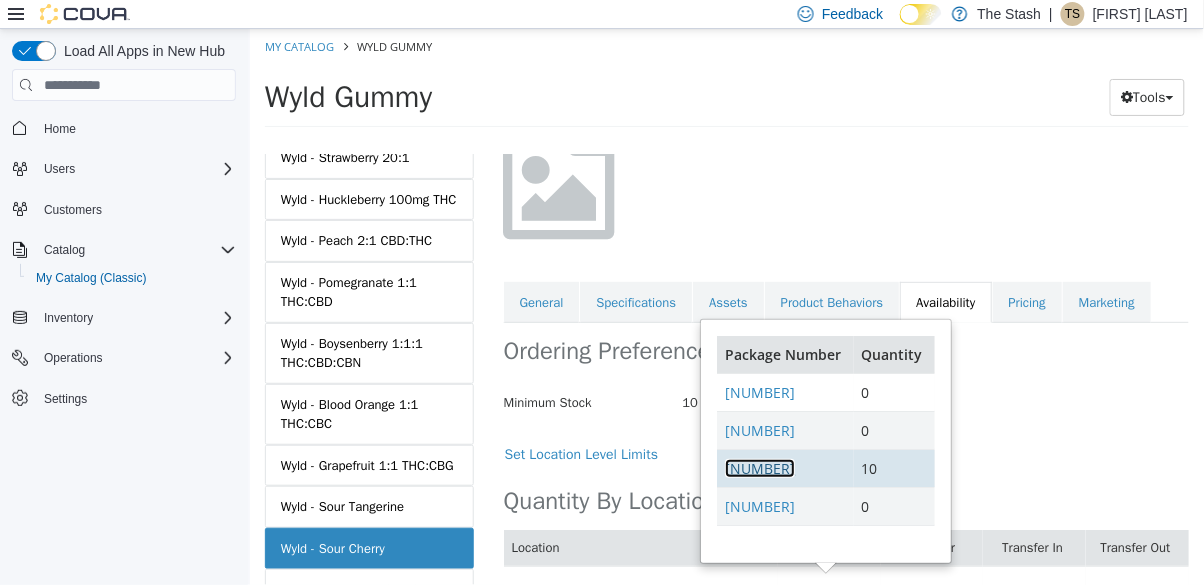 click on "5511472980608787" at bounding box center [759, 468] 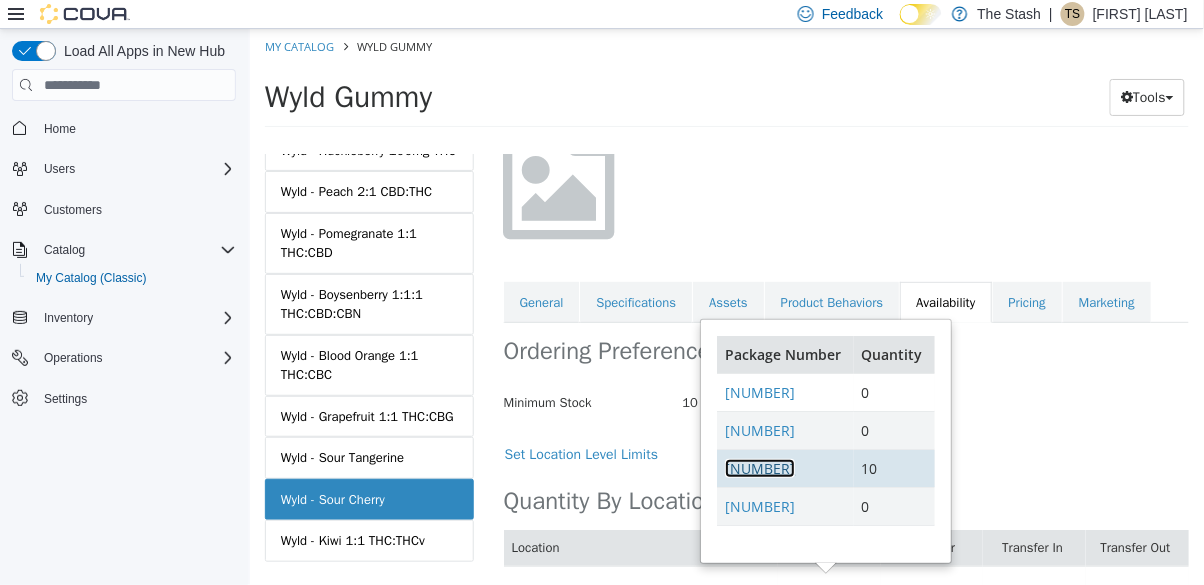 scroll, scrollTop: 445, scrollLeft: 0, axis: vertical 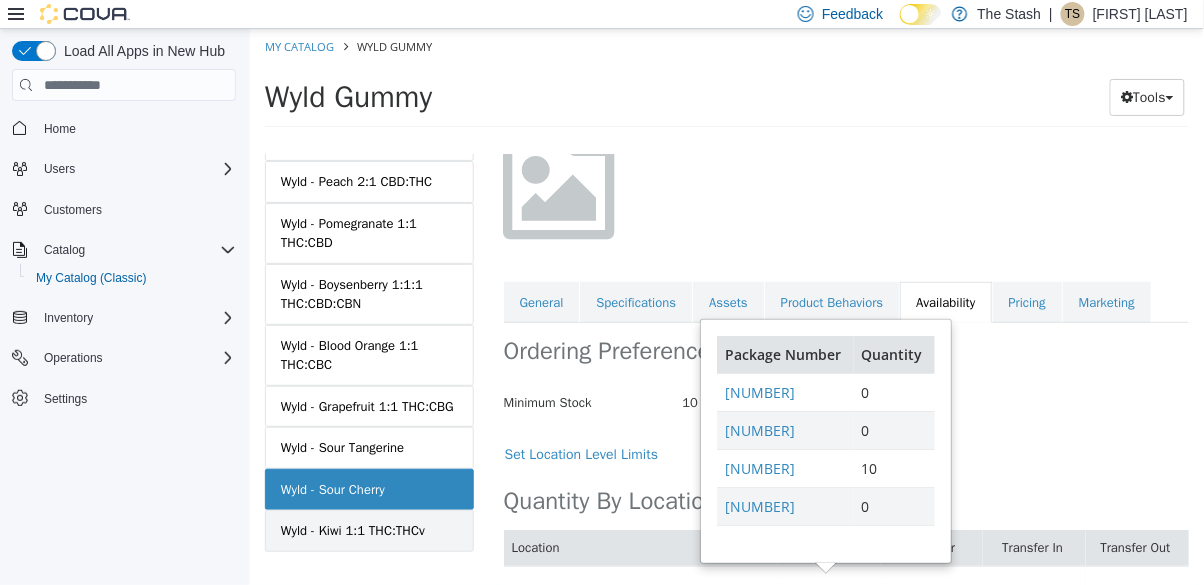 click on "Wyld - Kiwi 1:1 THC:THCv" at bounding box center (368, 531) 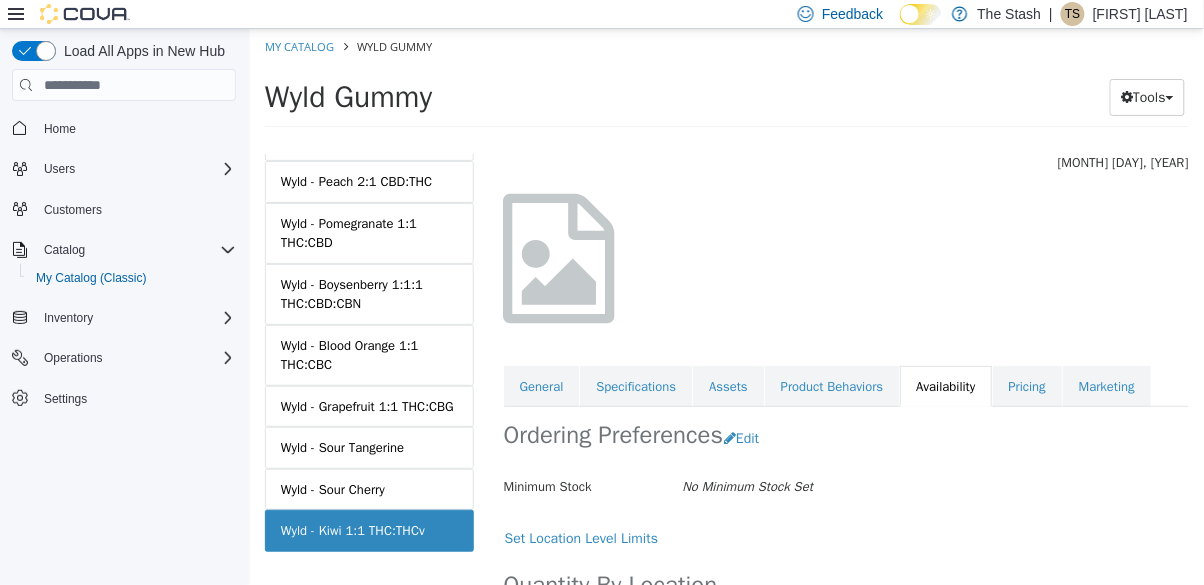 scroll, scrollTop: 162, scrollLeft: 0, axis: vertical 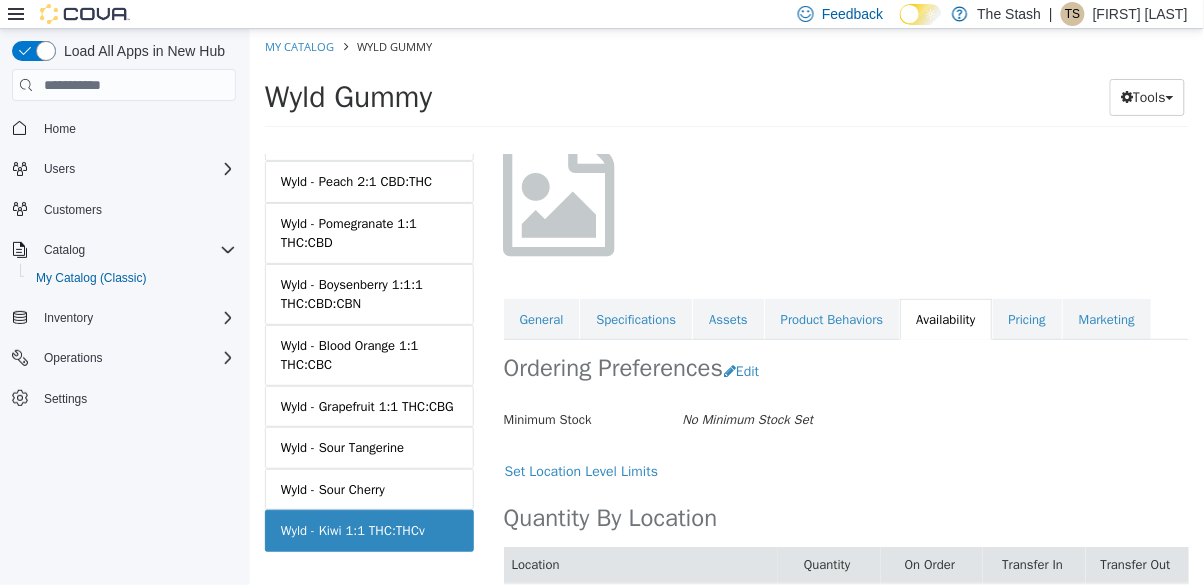 click on "0" at bounding box center [828, 601] 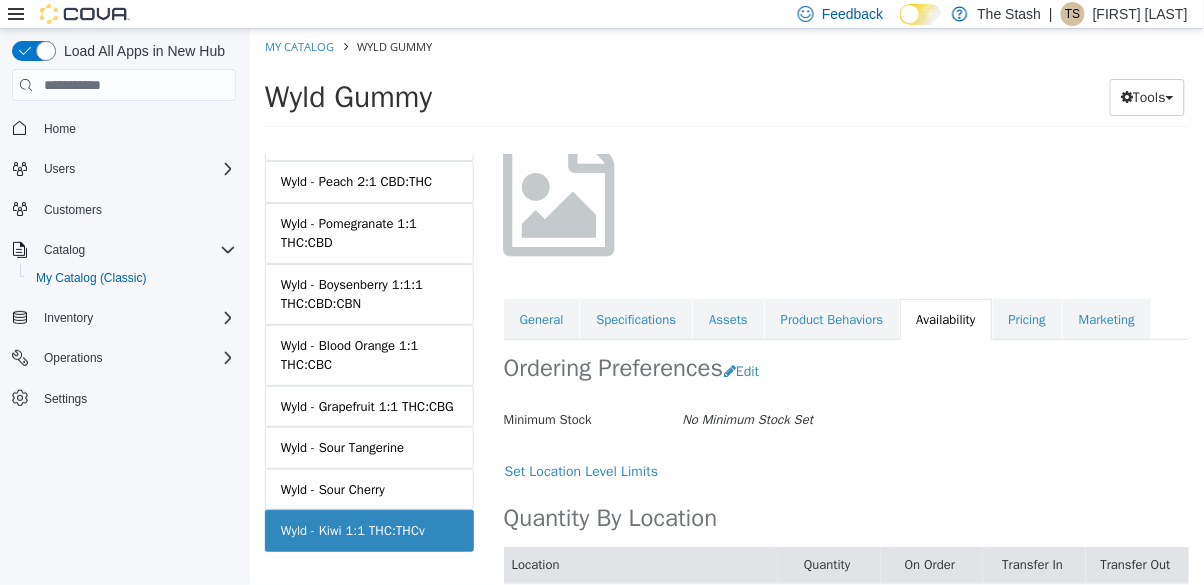 click on "0" at bounding box center (828, 601) 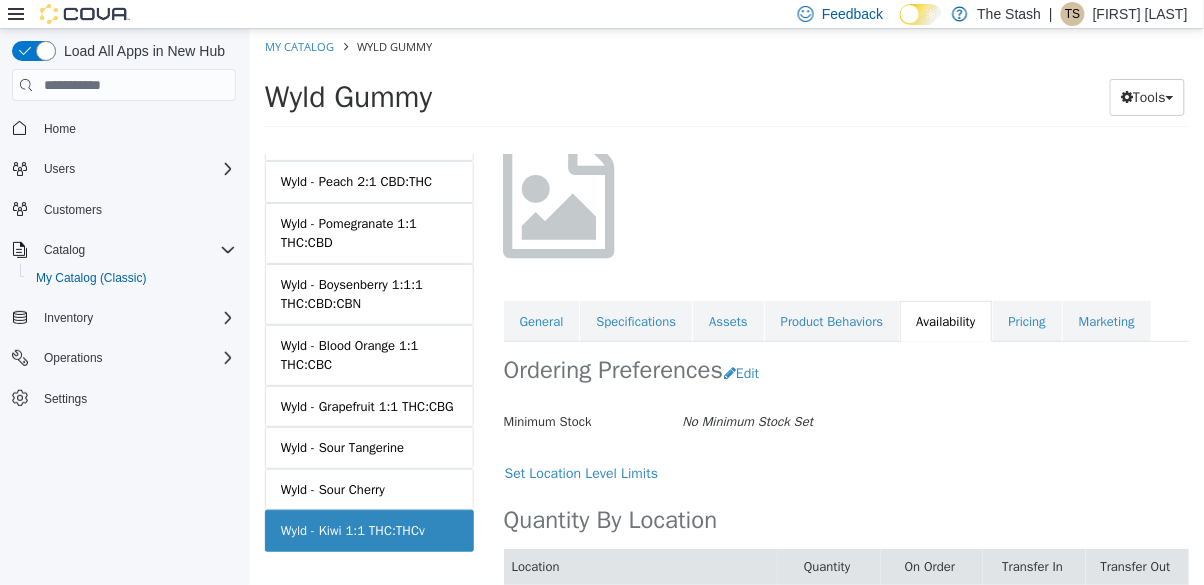 scroll, scrollTop: 0, scrollLeft: 0, axis: both 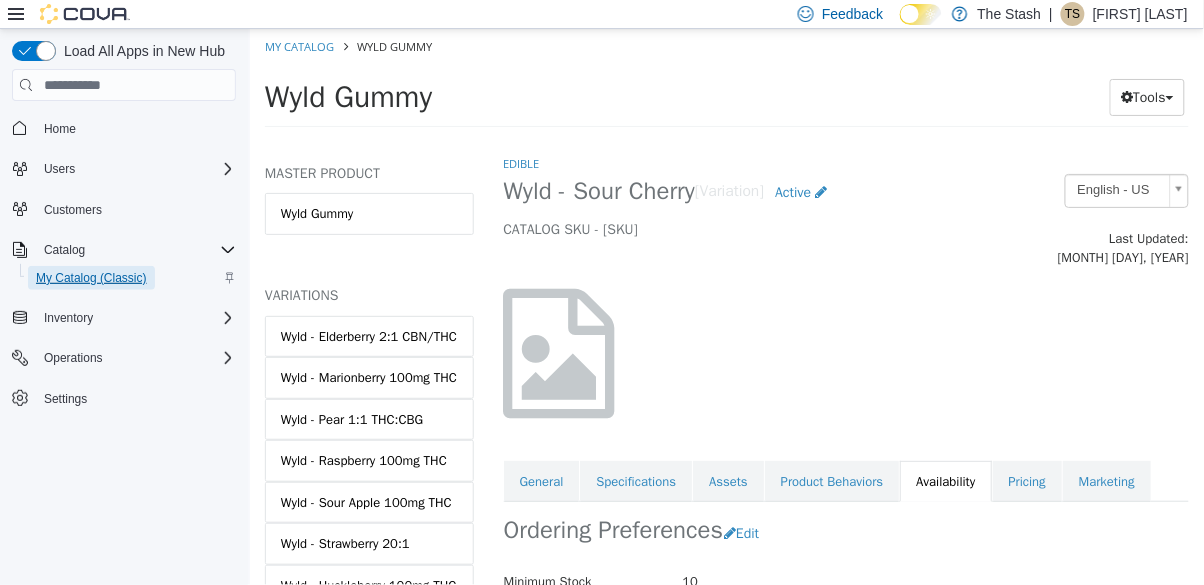 click on "My Catalog (Classic)" at bounding box center [91, 278] 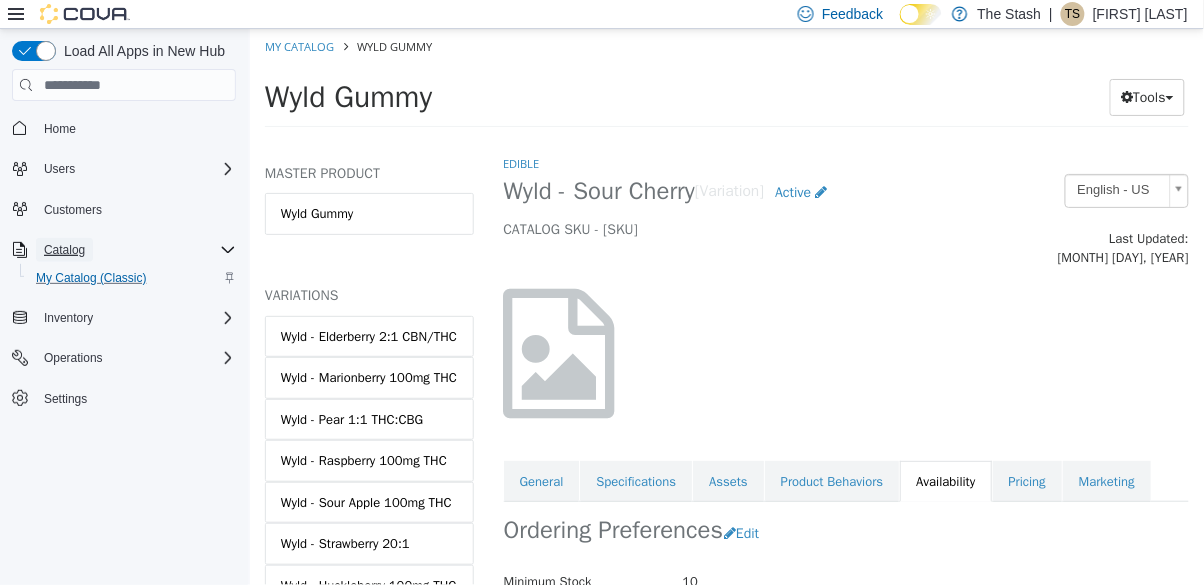 click on "Catalog" at bounding box center (64, 250) 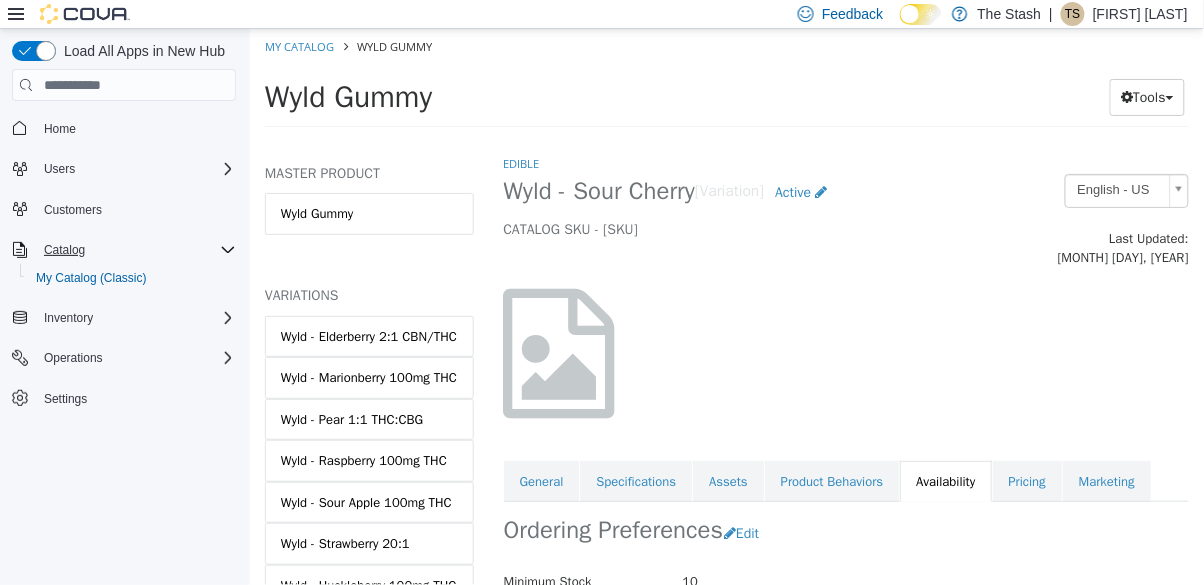 scroll, scrollTop: 0, scrollLeft: 0, axis: both 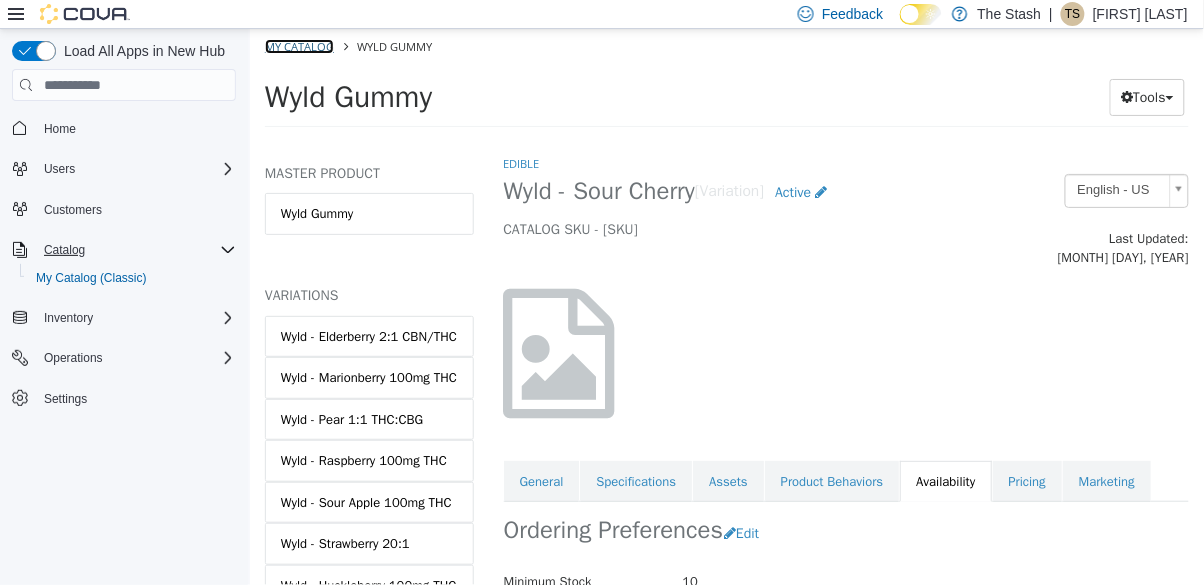 click on "My Catalog" at bounding box center [298, 46] 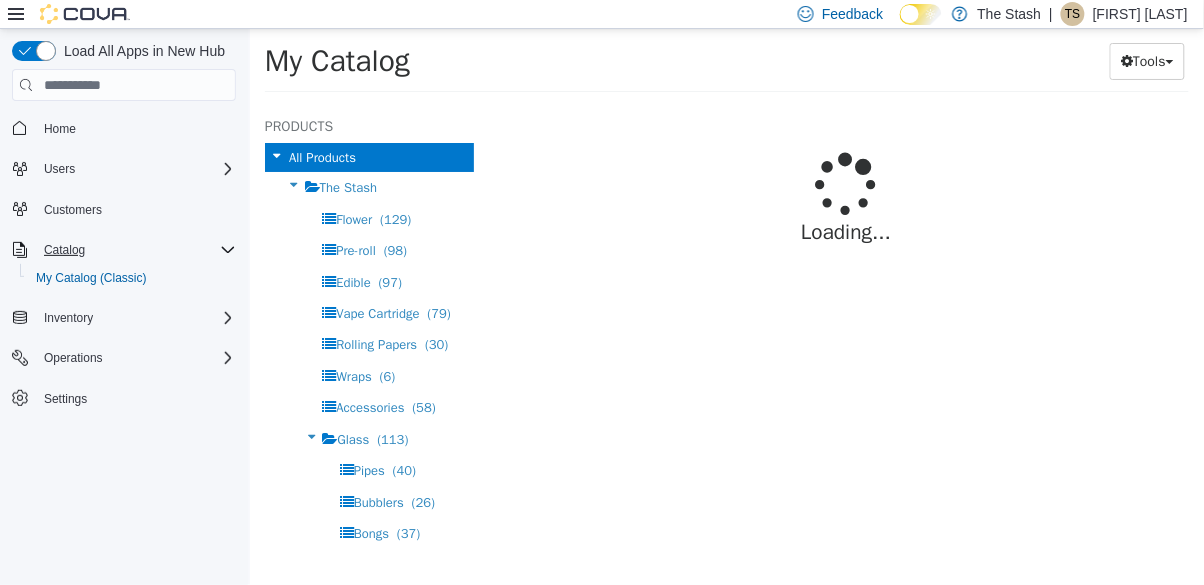 select on "**********" 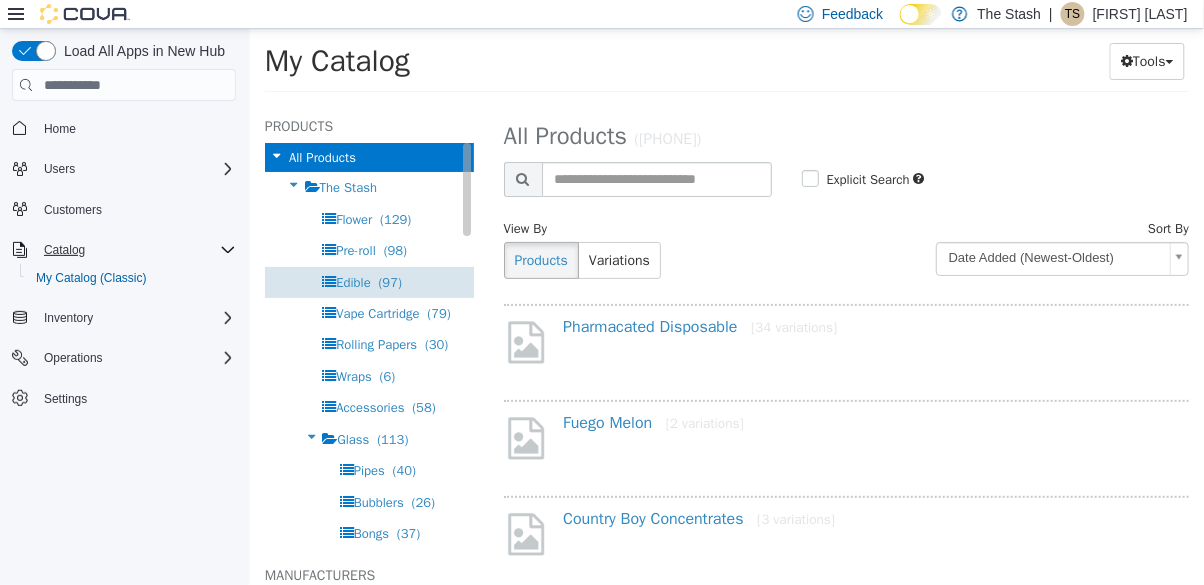 click on "Edible
(97)" at bounding box center [368, 282] 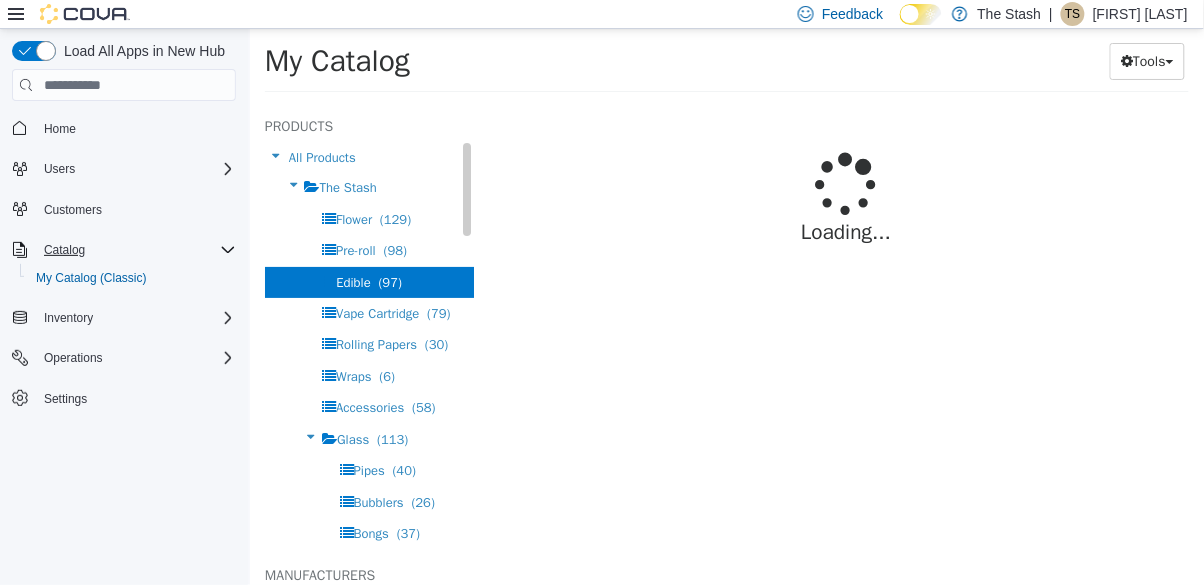 select on "**********" 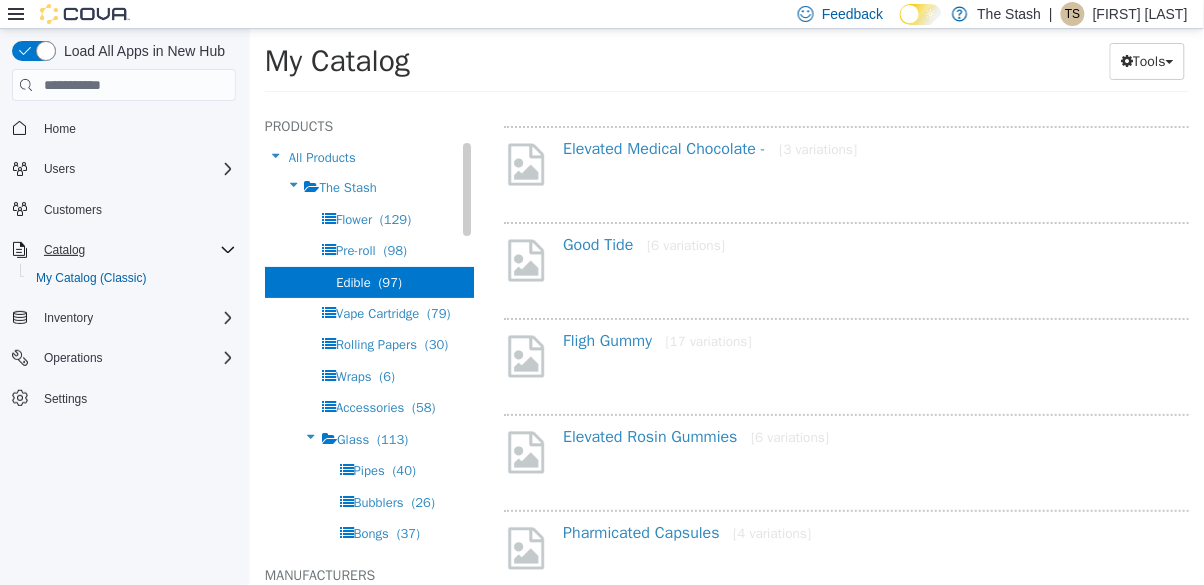 scroll, scrollTop: 1640, scrollLeft: 0, axis: vertical 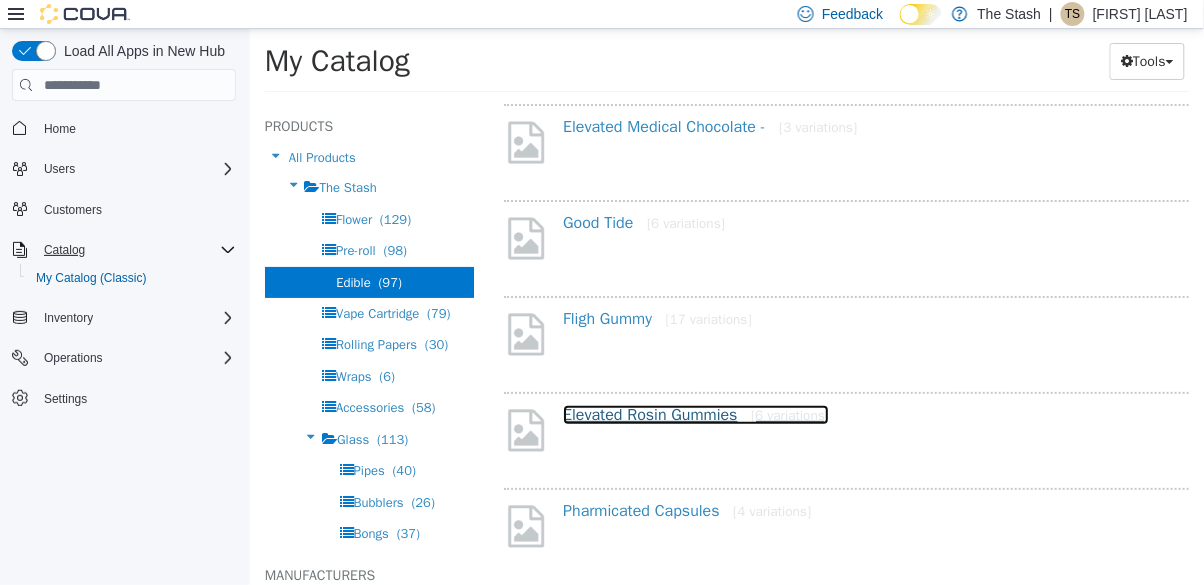 click on "Elevated Rosin Gummies
[6 variations]" at bounding box center [695, 415] 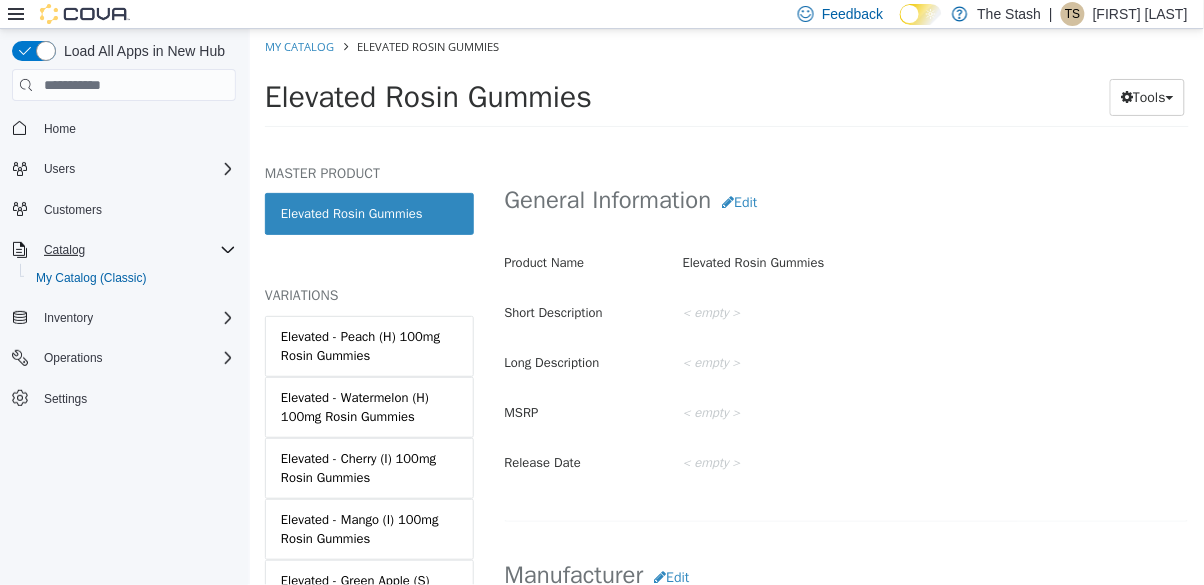 scroll, scrollTop: 565, scrollLeft: 0, axis: vertical 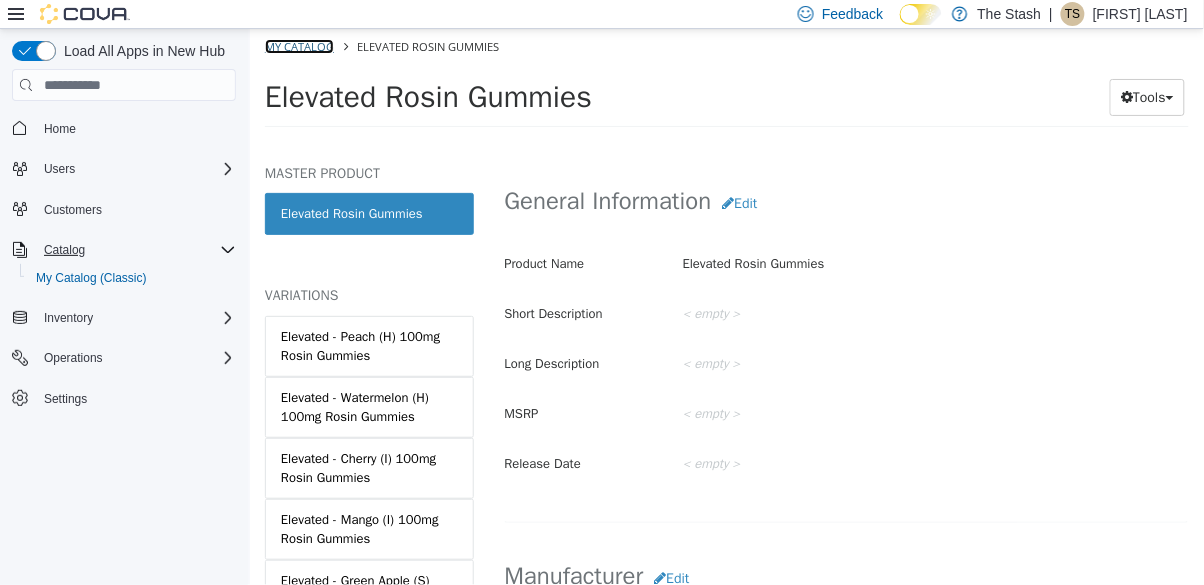 click on "My Catalog" at bounding box center (298, 46) 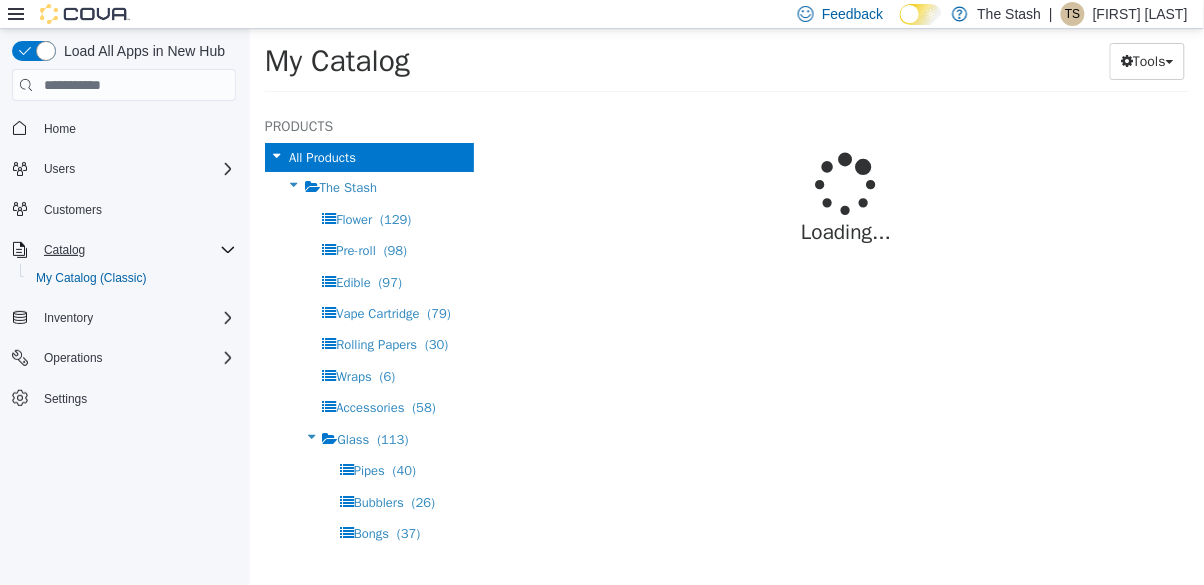select on "**********" 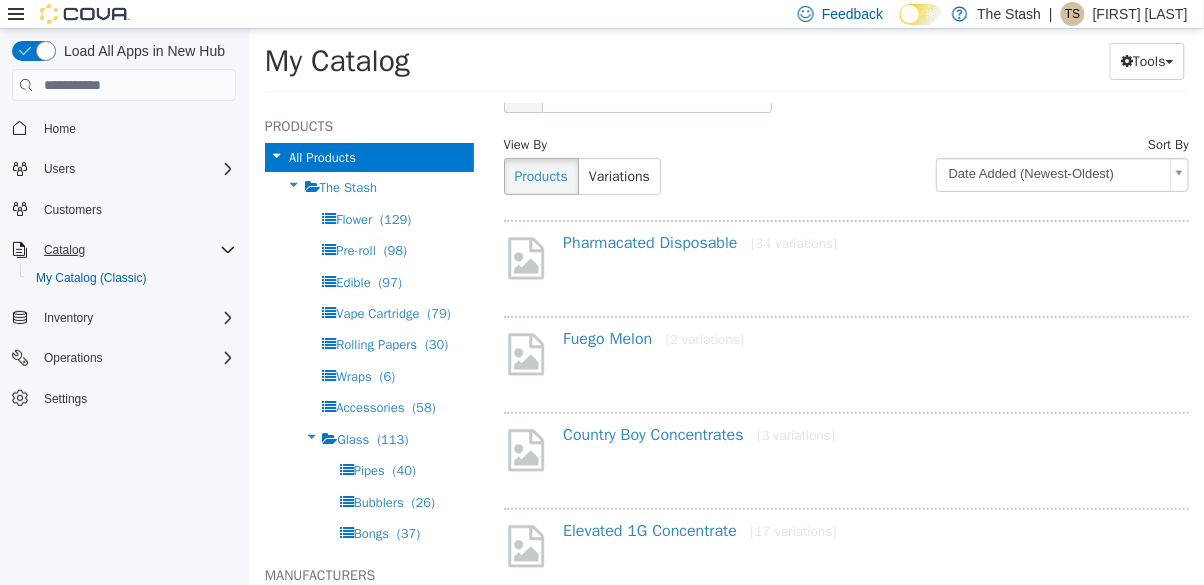 scroll, scrollTop: 85, scrollLeft: 0, axis: vertical 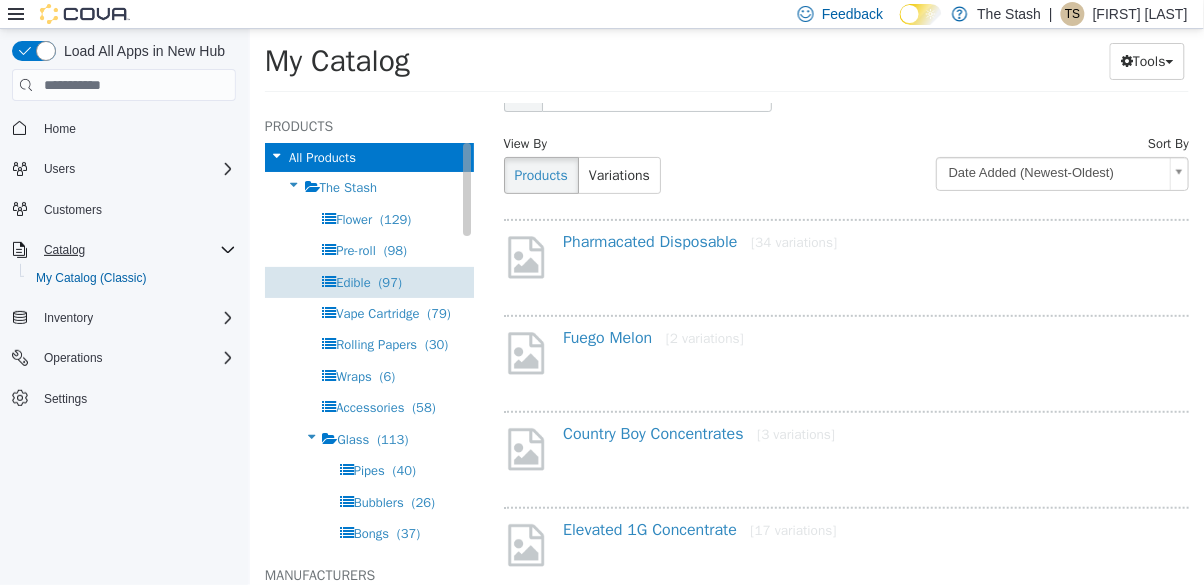 click on "Edible" at bounding box center (352, 282) 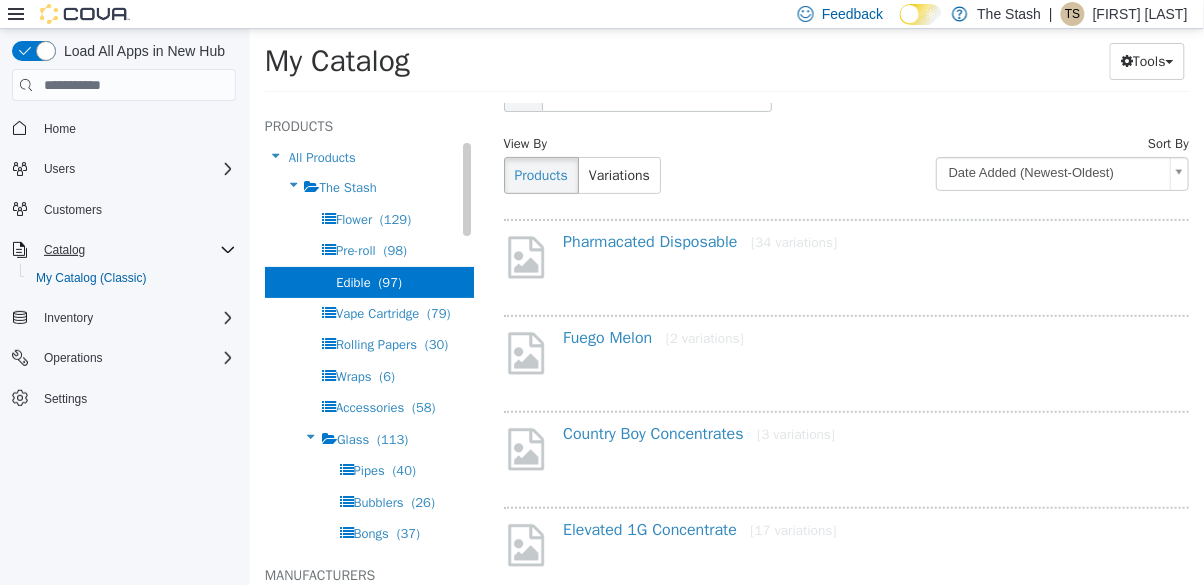 scroll, scrollTop: 0, scrollLeft: 0, axis: both 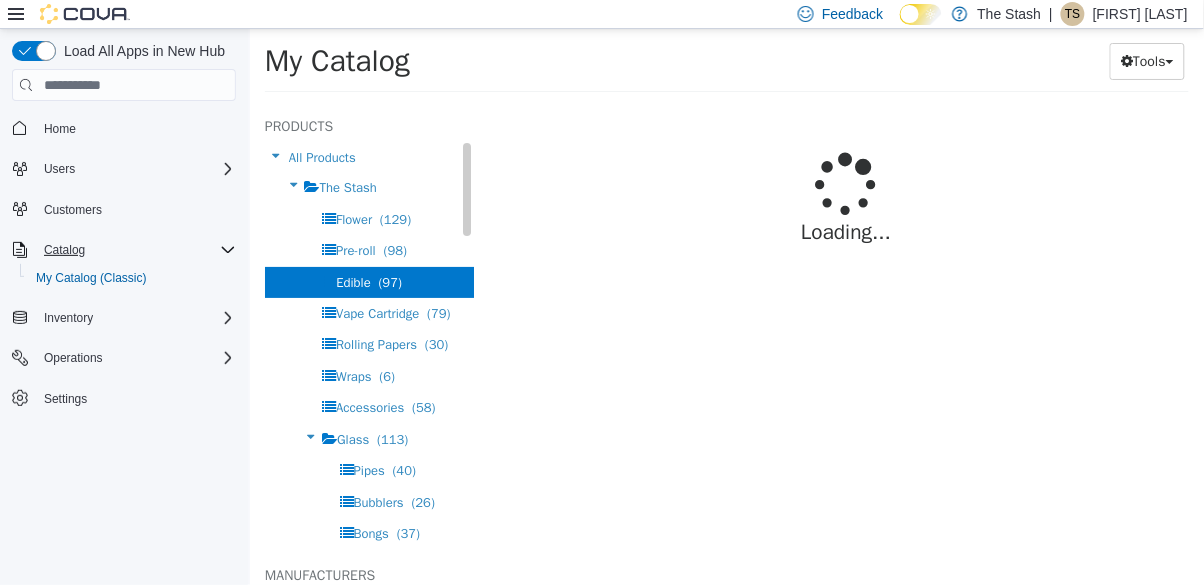 select on "**********" 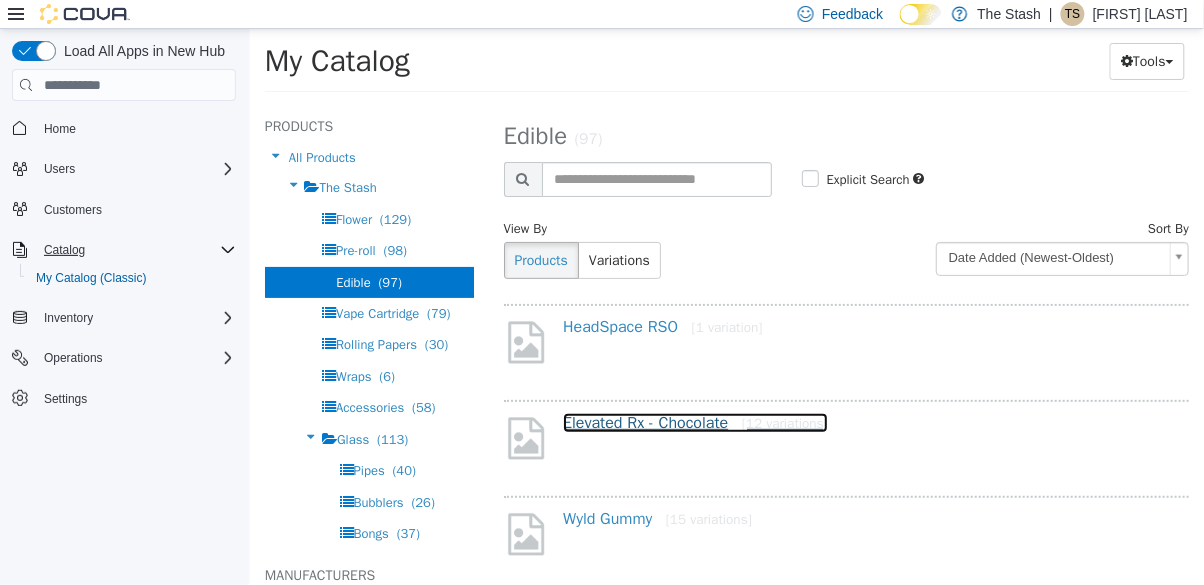 click on "Elevated Rx - Chocolate
[12 variations]" at bounding box center [694, 423] 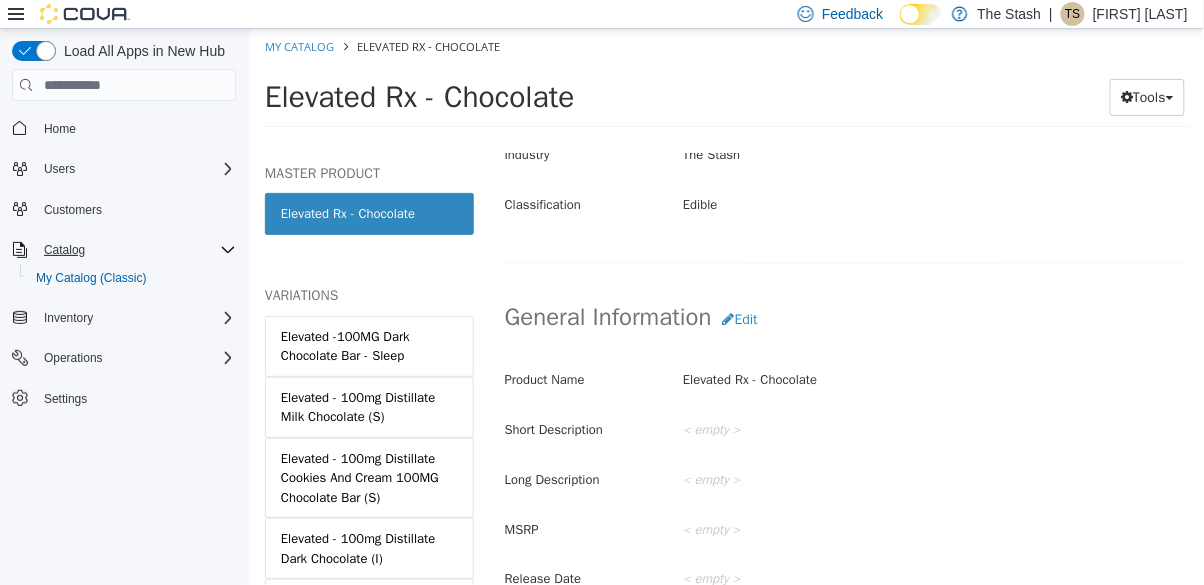 scroll, scrollTop: 435, scrollLeft: 0, axis: vertical 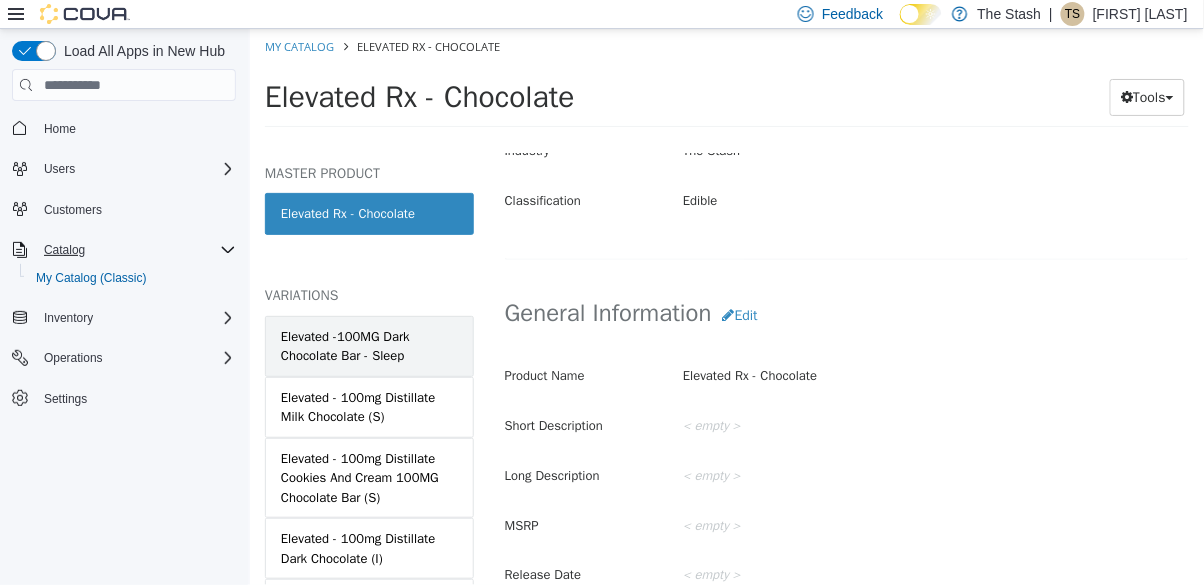 click on "Elevated -100MG Dark Chocolate Bar - Sleep" at bounding box center (368, 346) 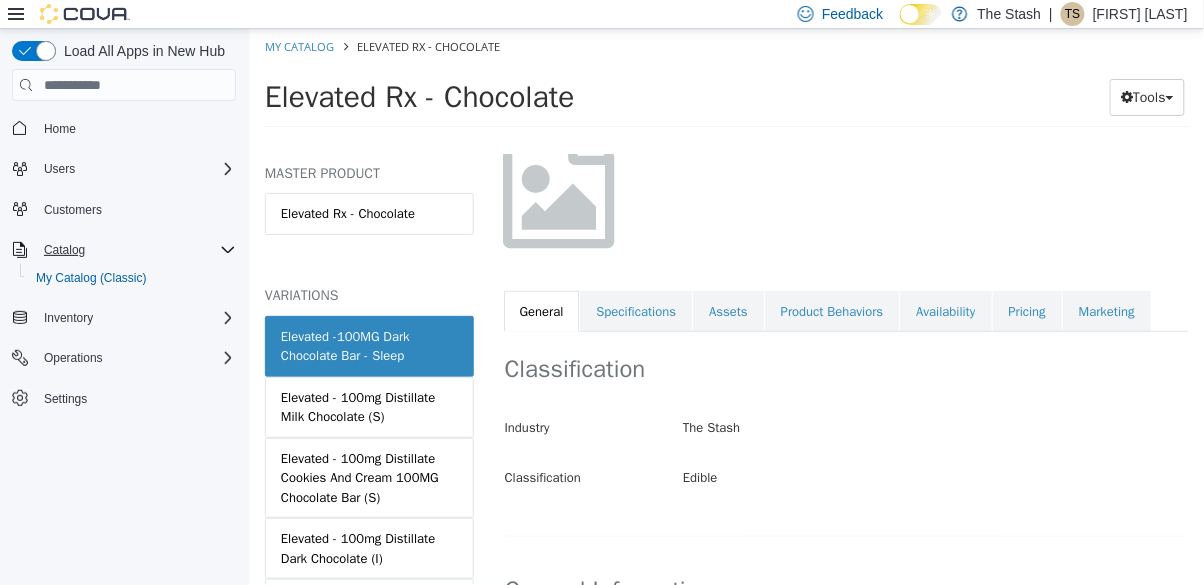 scroll, scrollTop: 155, scrollLeft: 0, axis: vertical 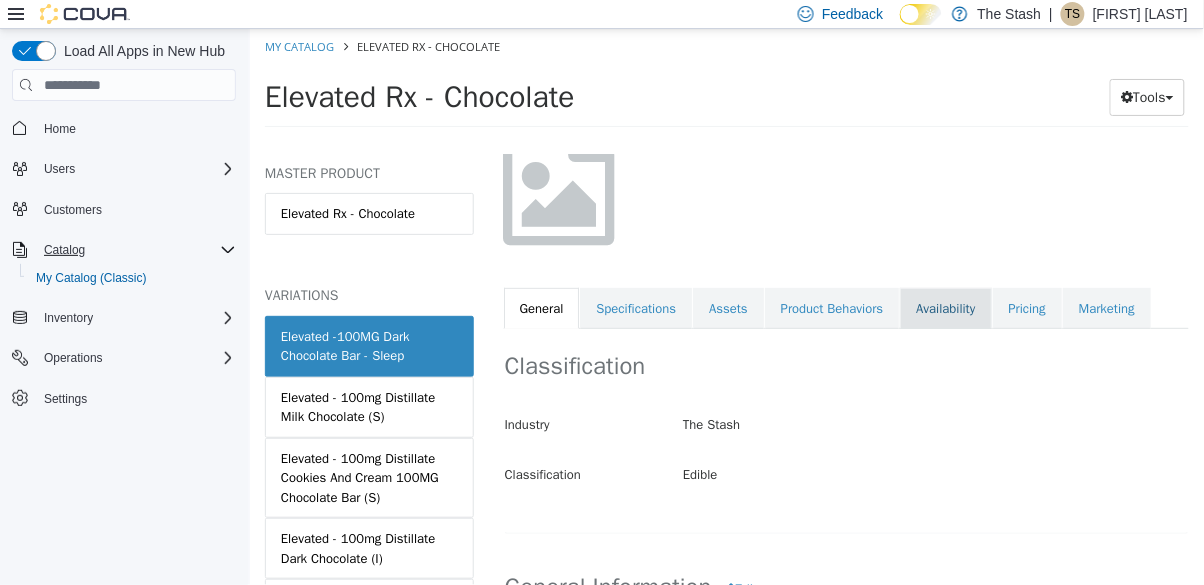 click on "Availability" at bounding box center [944, 309] 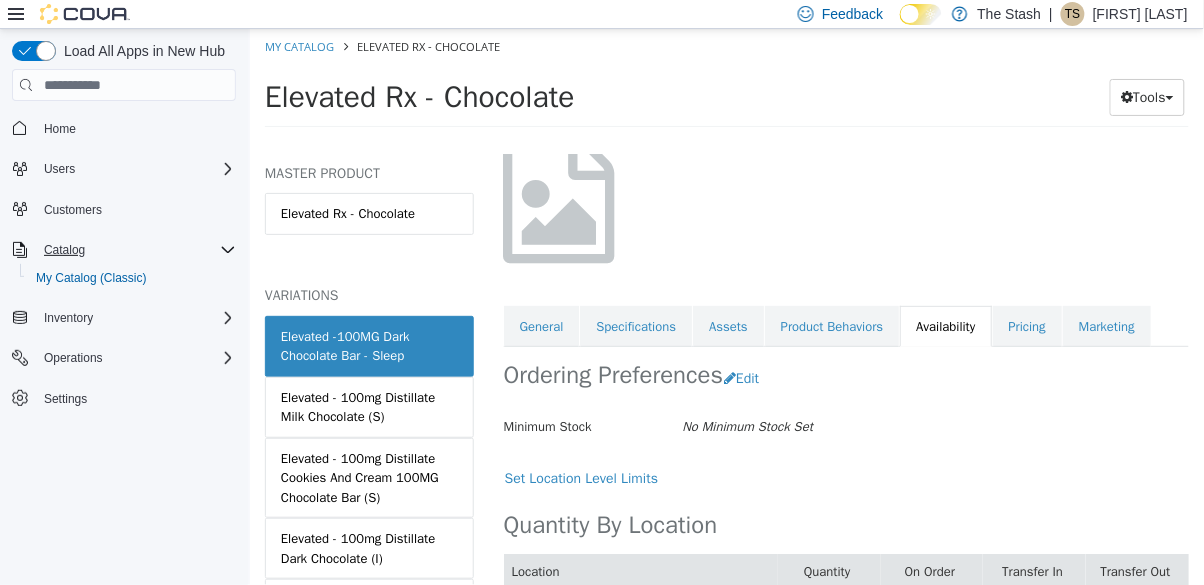scroll, scrollTop: 179, scrollLeft: 0, axis: vertical 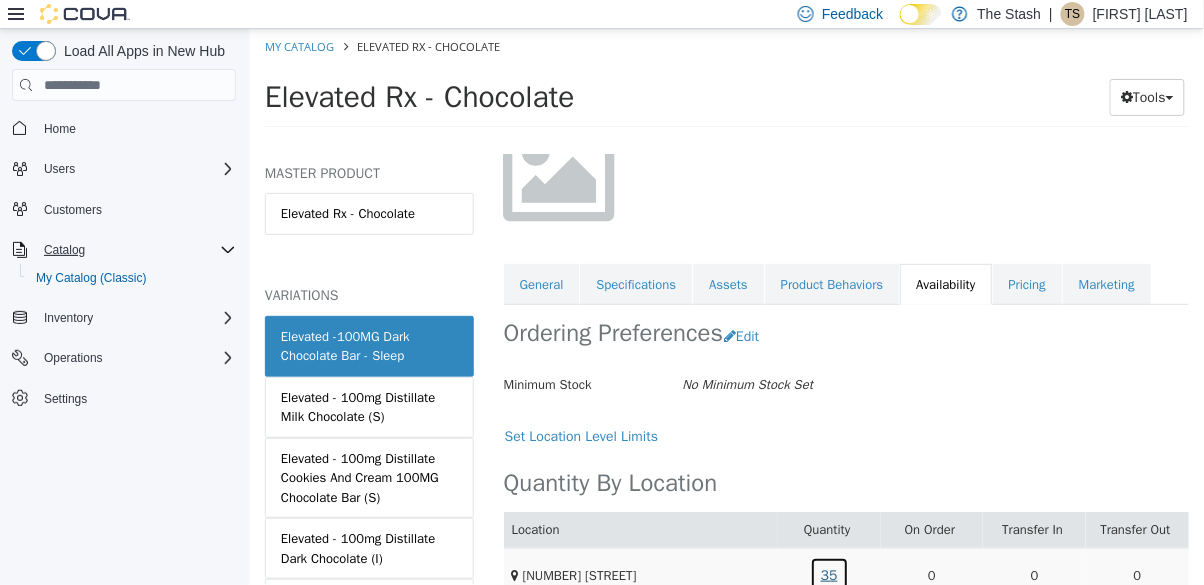 click on "35" at bounding box center (828, 575) 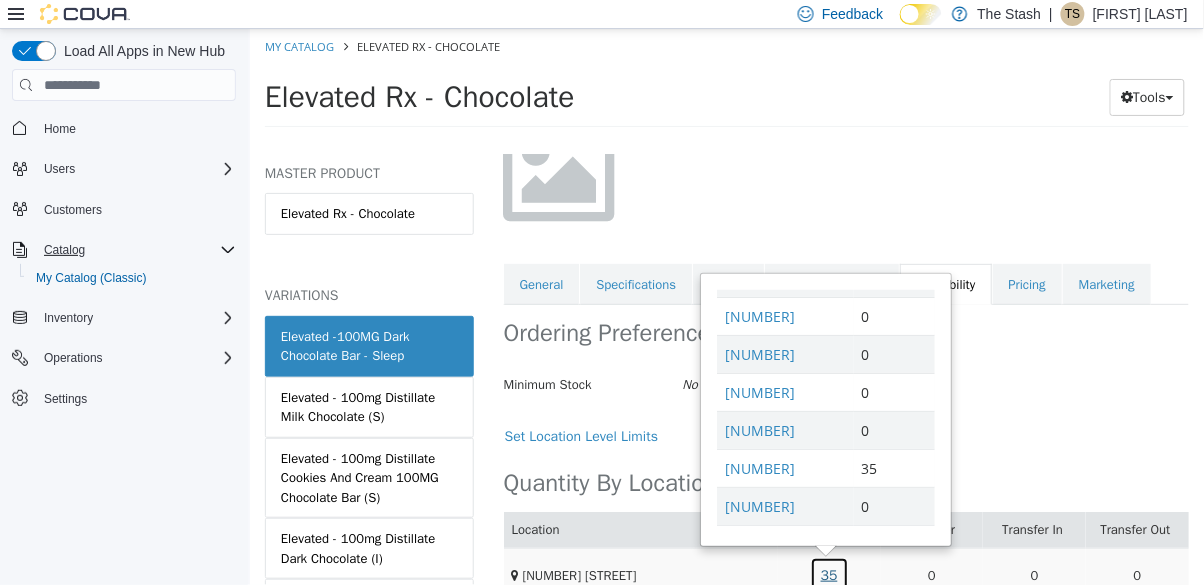 scroll, scrollTop: 122, scrollLeft: 0, axis: vertical 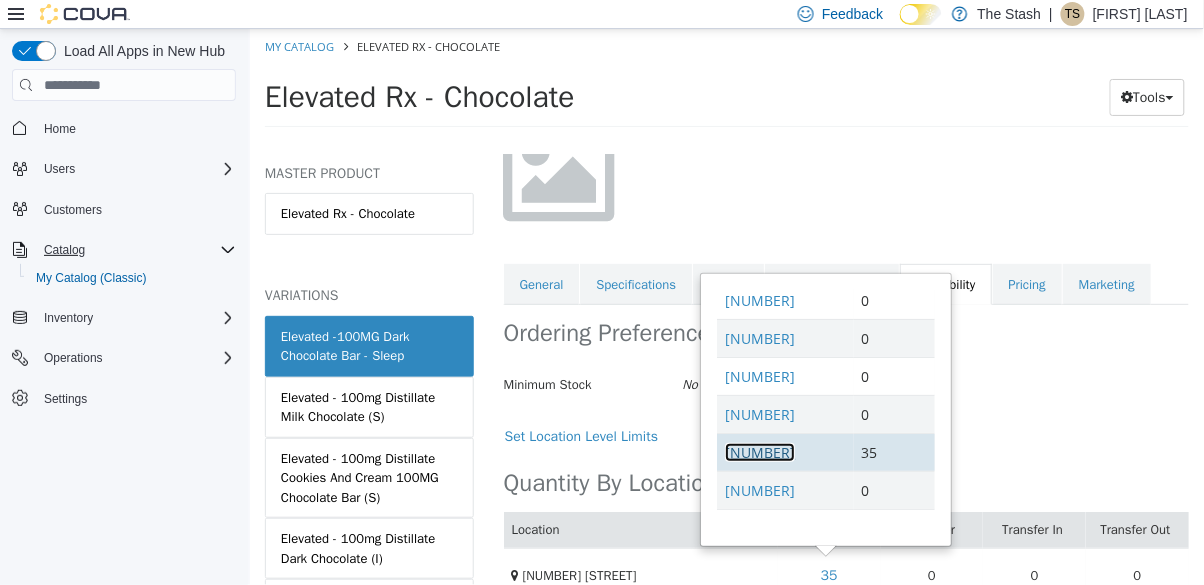 click on "[CREDIT CARD]" at bounding box center (759, 452) 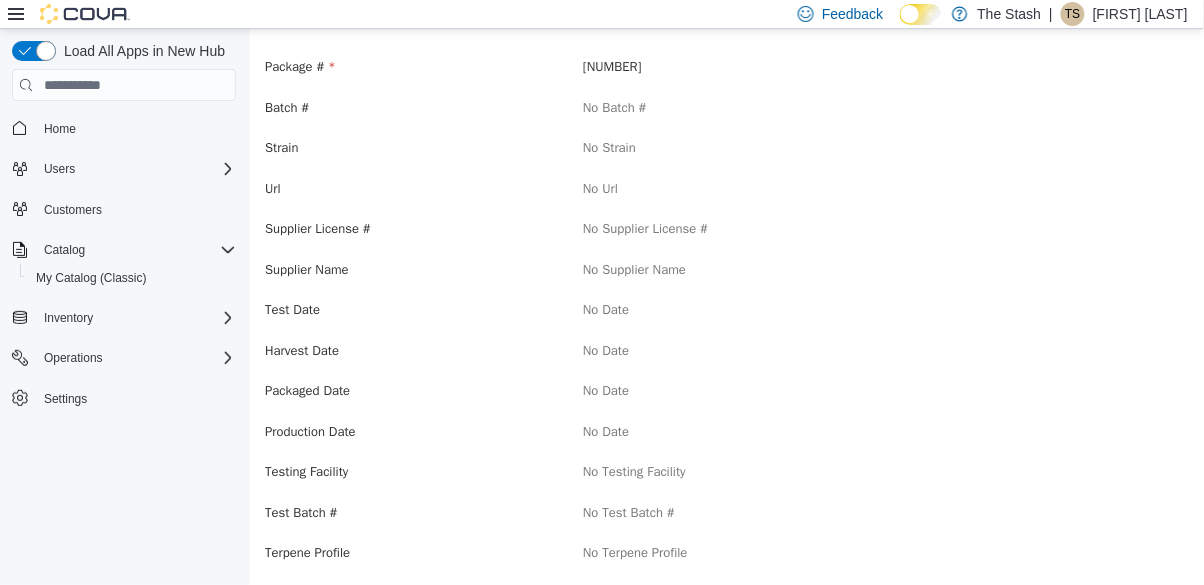 scroll, scrollTop: 0, scrollLeft: 0, axis: both 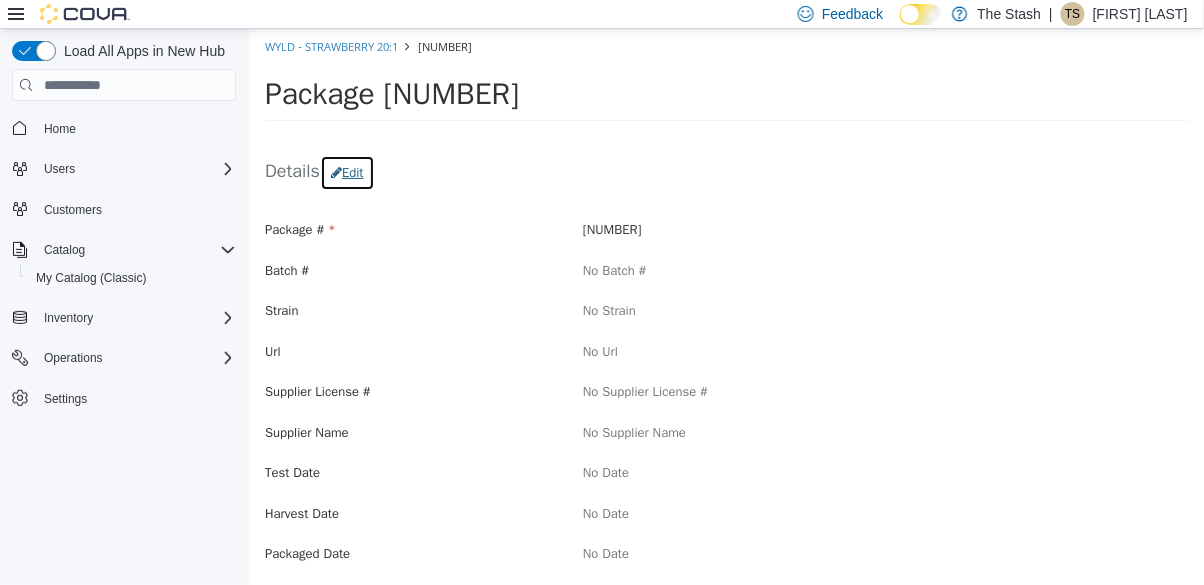 click on "Edit" at bounding box center [346, 173] 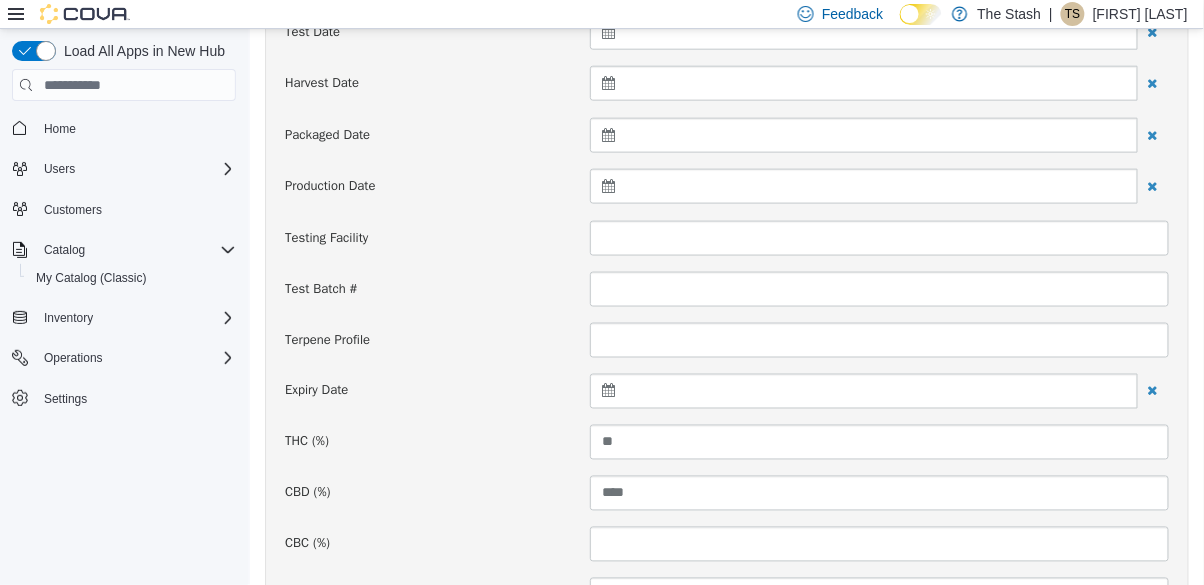 scroll, scrollTop: 524, scrollLeft: 0, axis: vertical 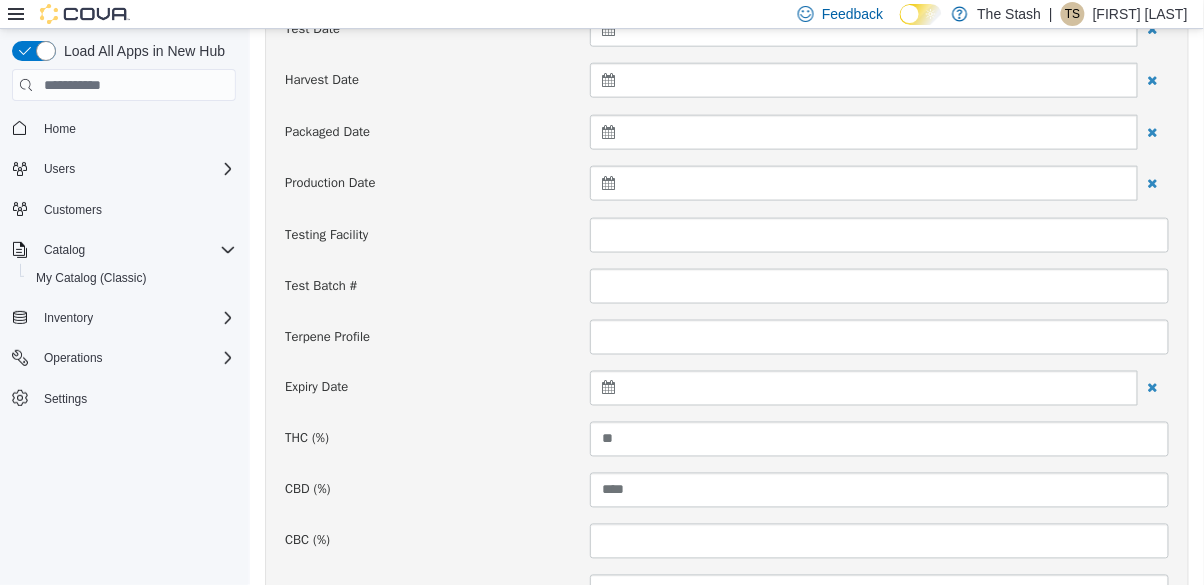 click at bounding box center (863, 388) 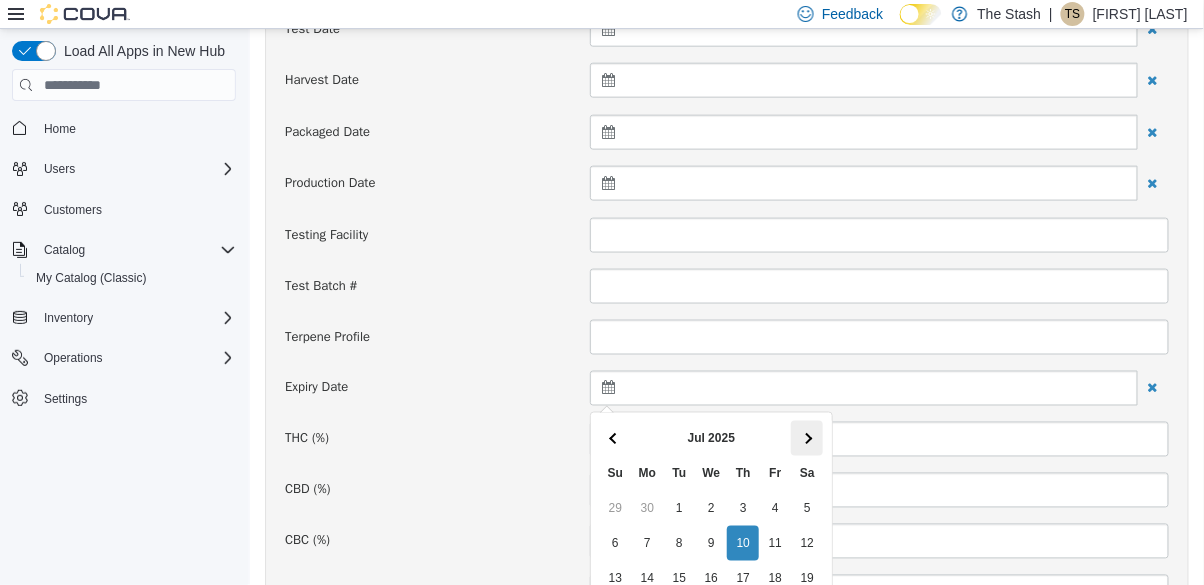 click at bounding box center (806, 438) 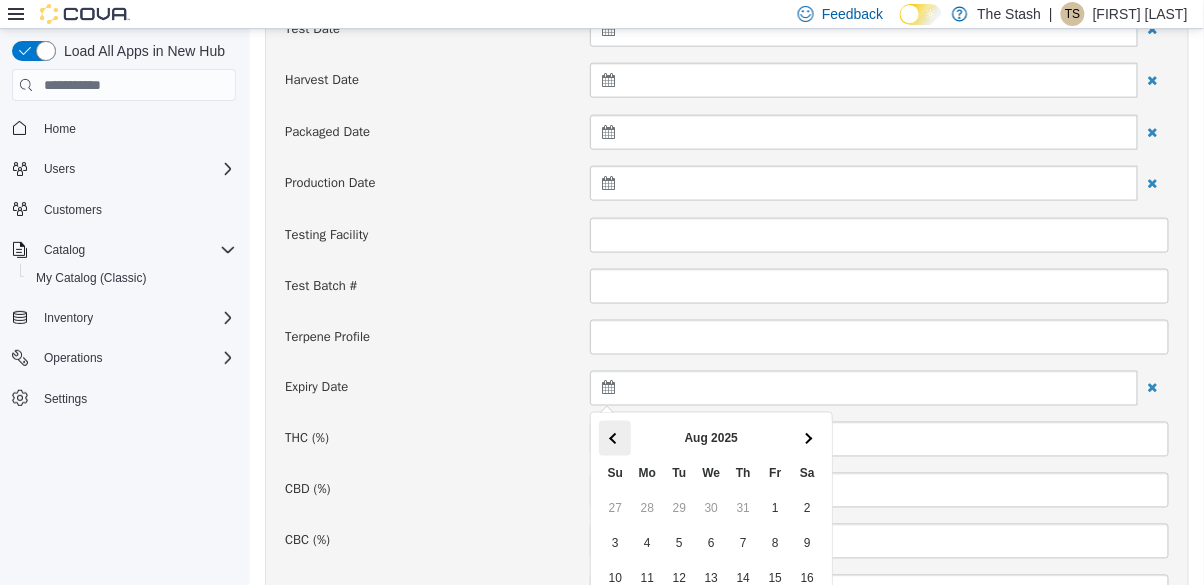 click at bounding box center (614, 438) 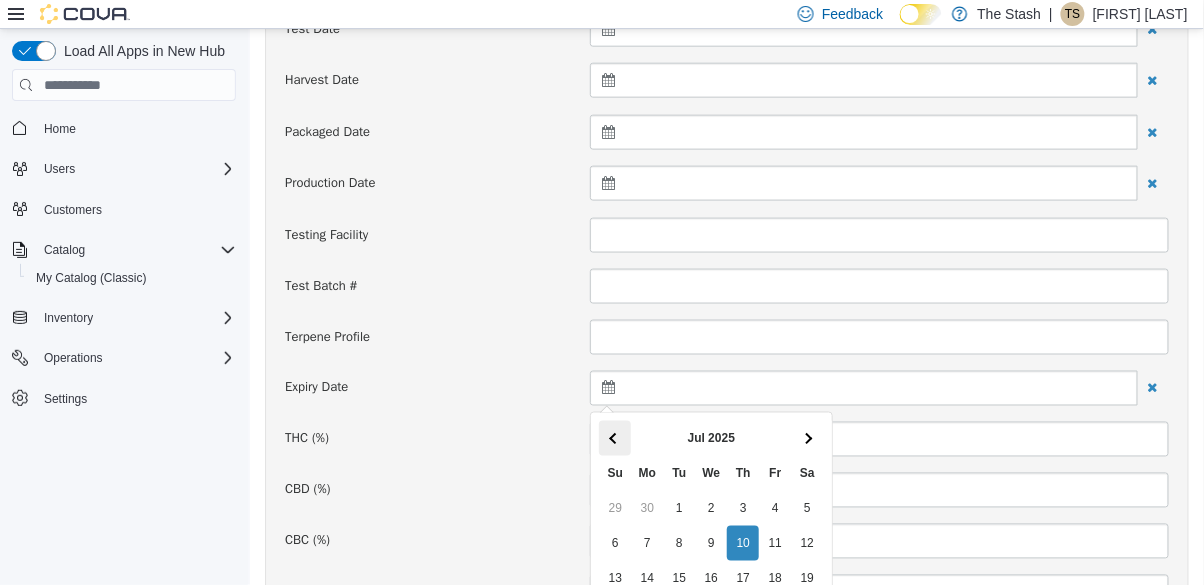 click at bounding box center [614, 438] 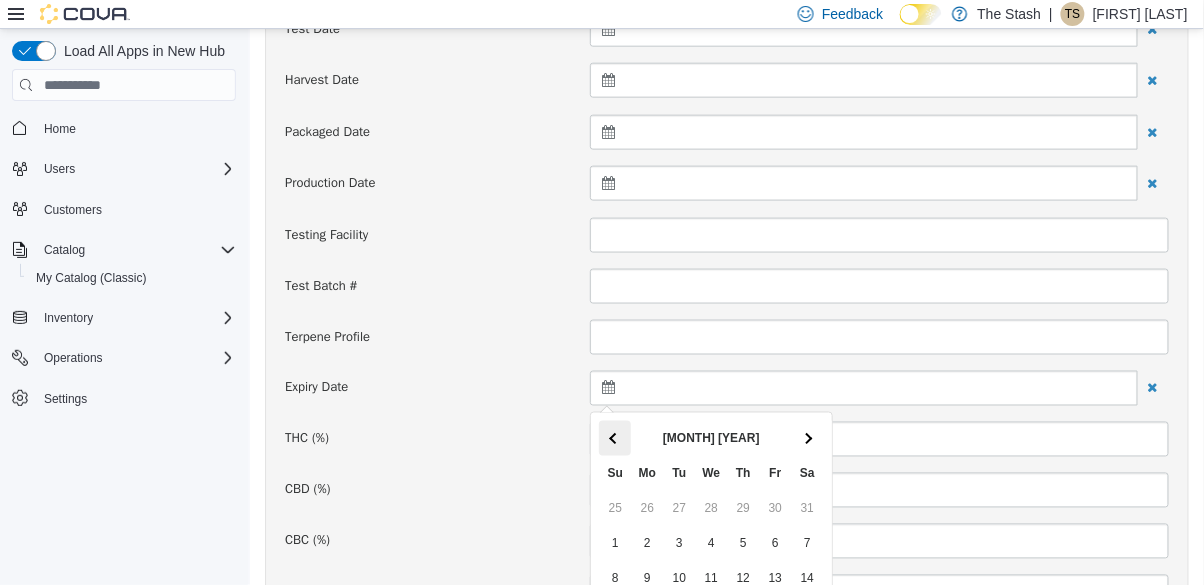 click at bounding box center [614, 438] 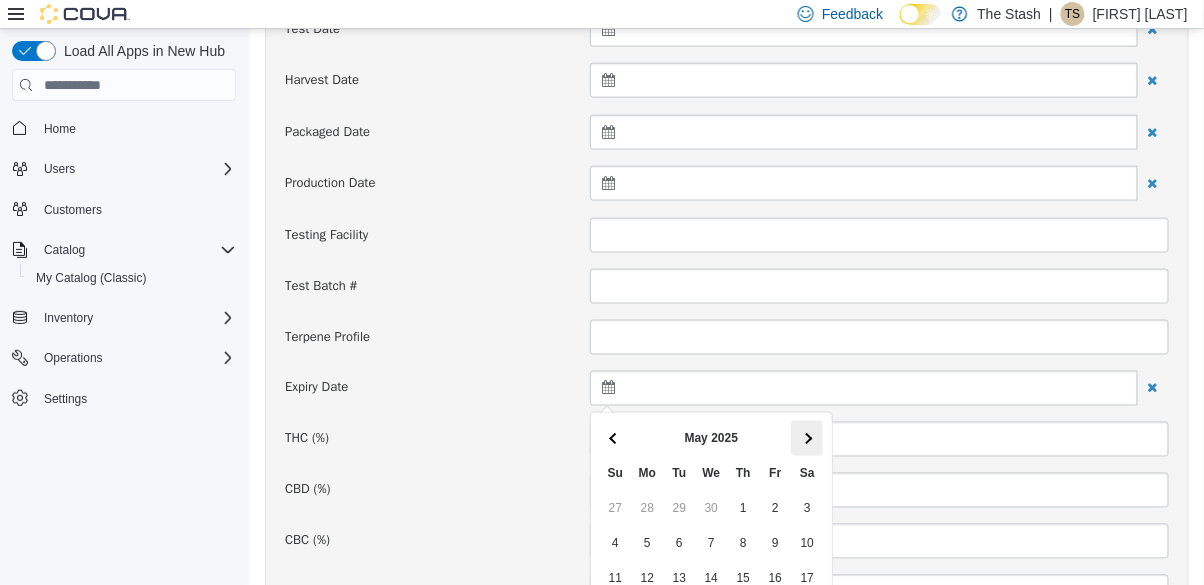 click at bounding box center (806, 438) 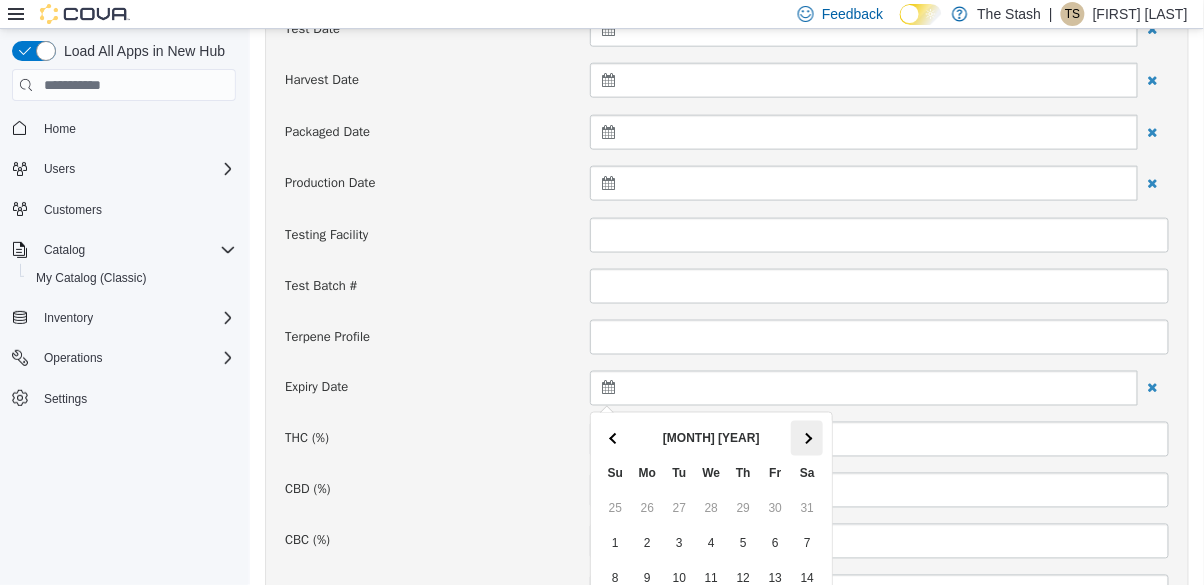 click at bounding box center [806, 438] 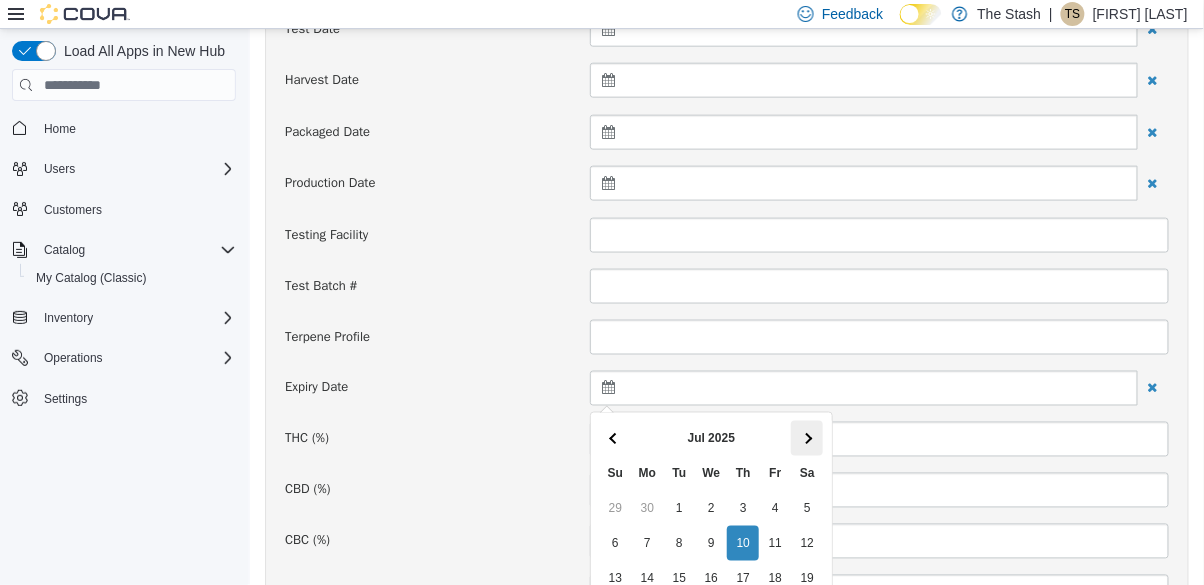 click at bounding box center [806, 438] 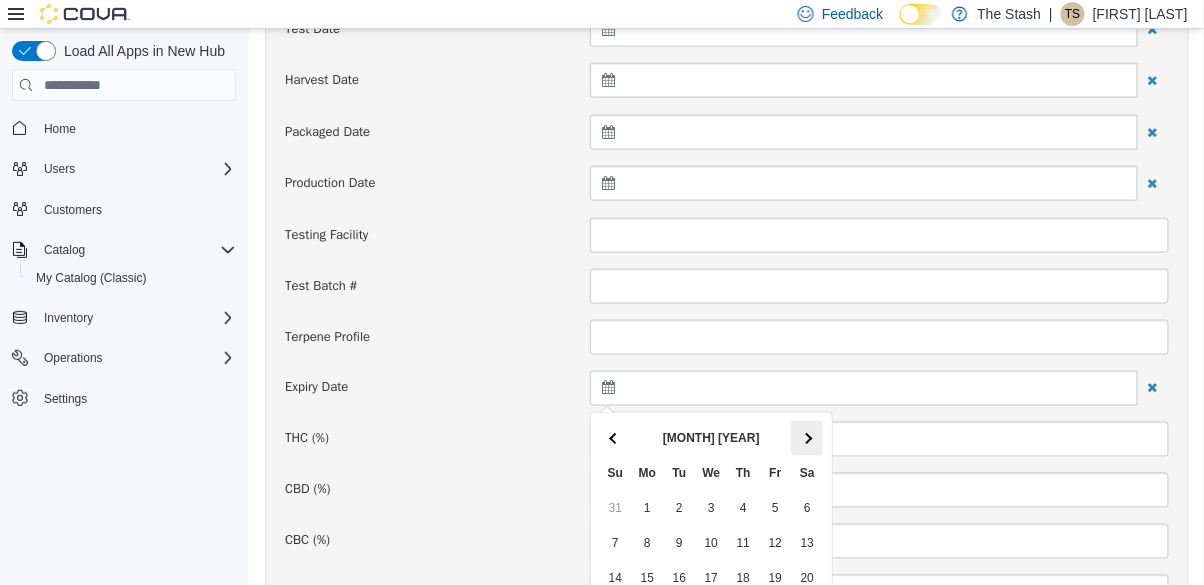 click at bounding box center [806, 438] 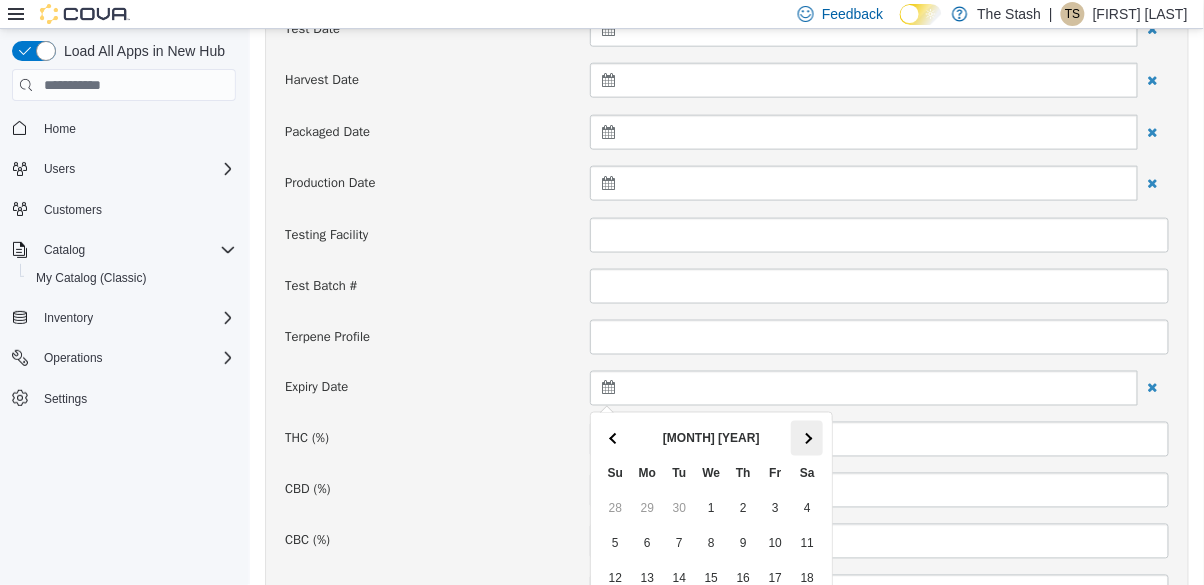 click at bounding box center [806, 438] 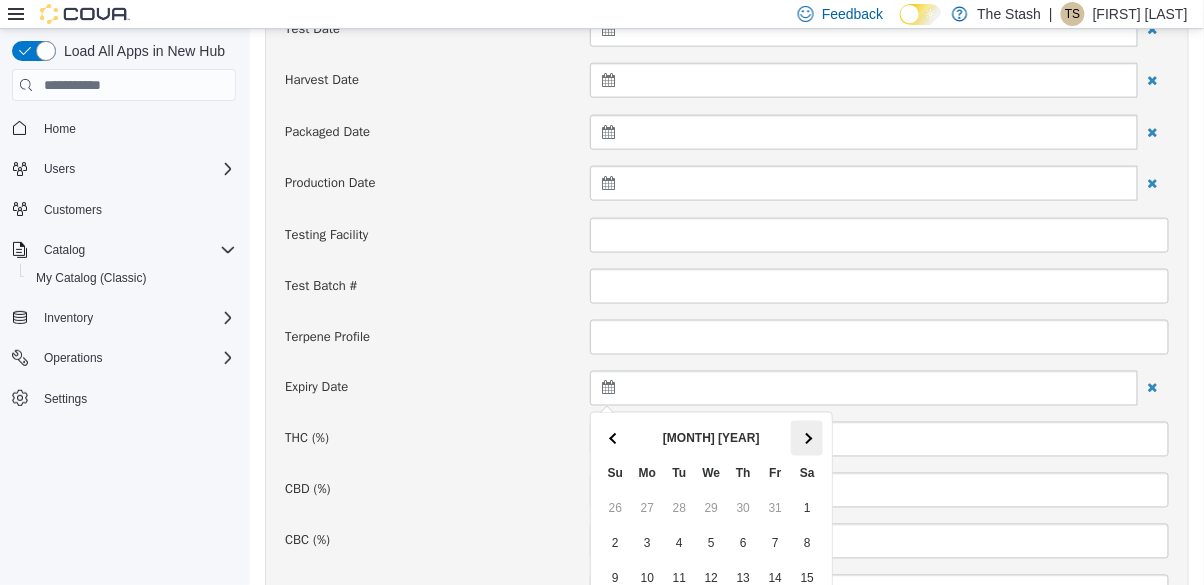 click at bounding box center [806, 438] 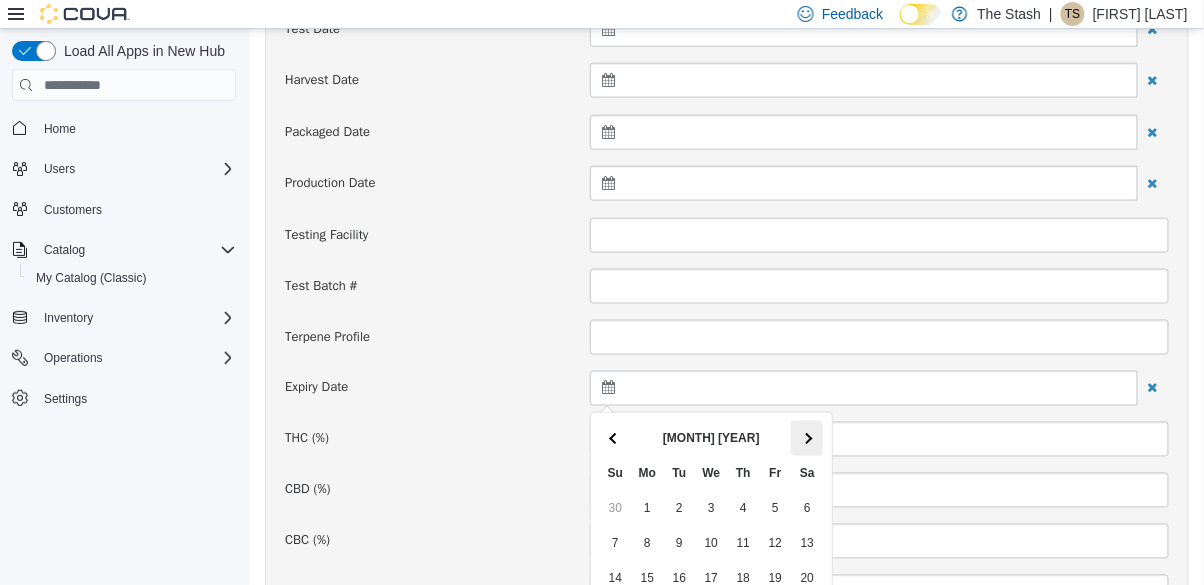 click at bounding box center [806, 438] 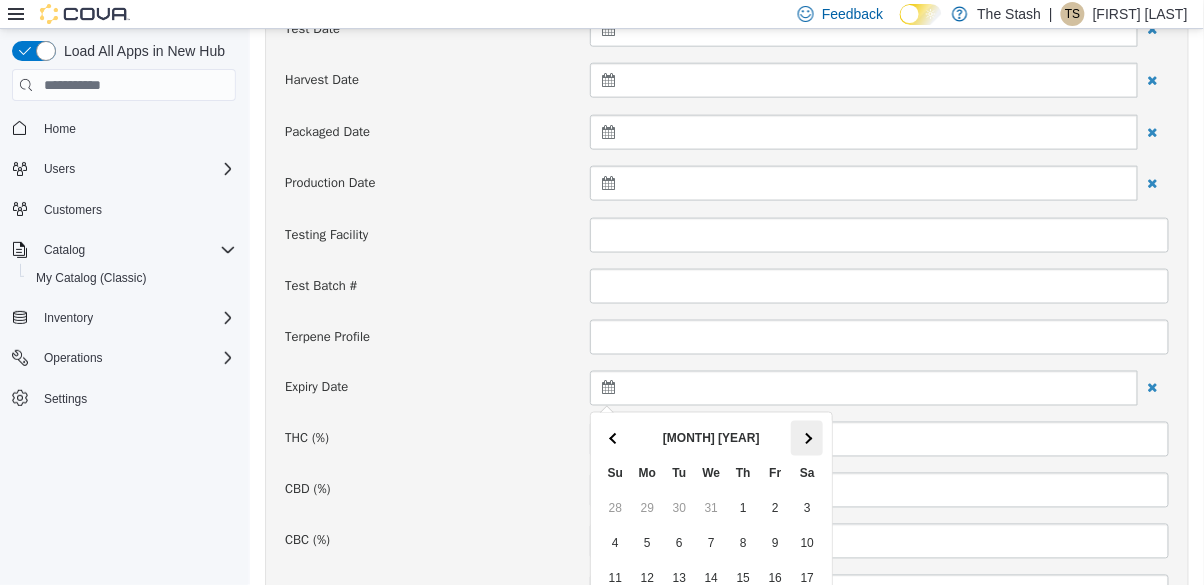 click at bounding box center (806, 438) 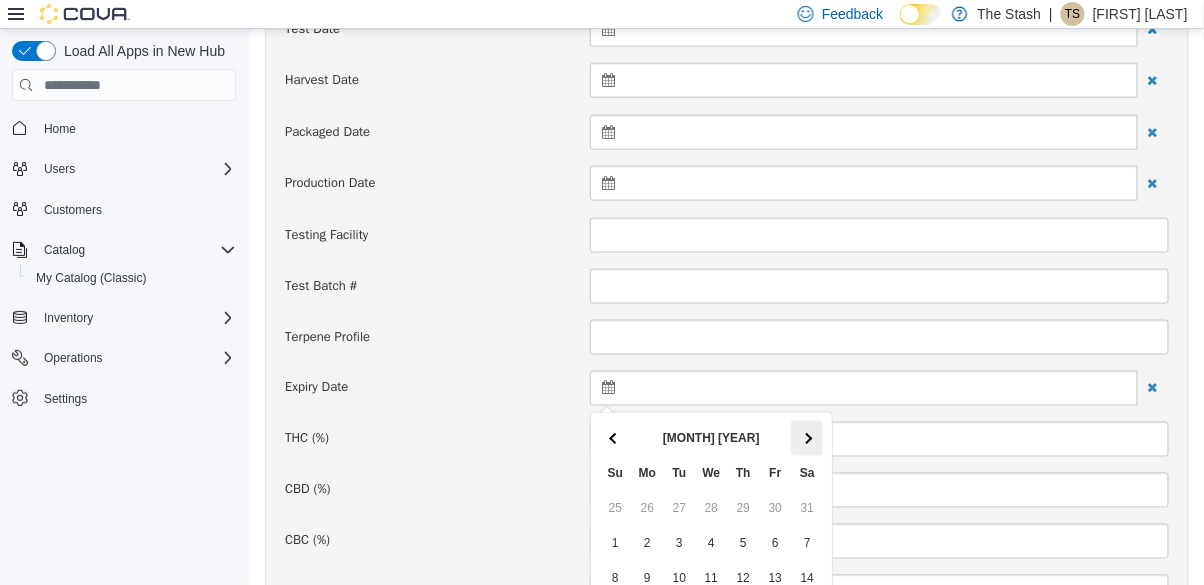 click at bounding box center (806, 438) 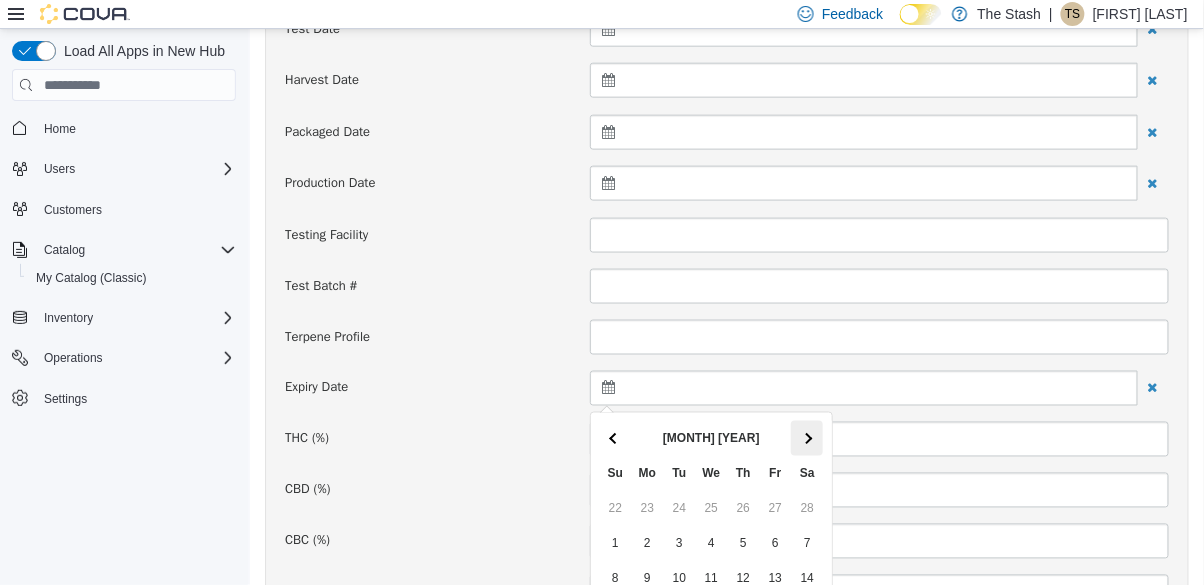 click at bounding box center (806, 438) 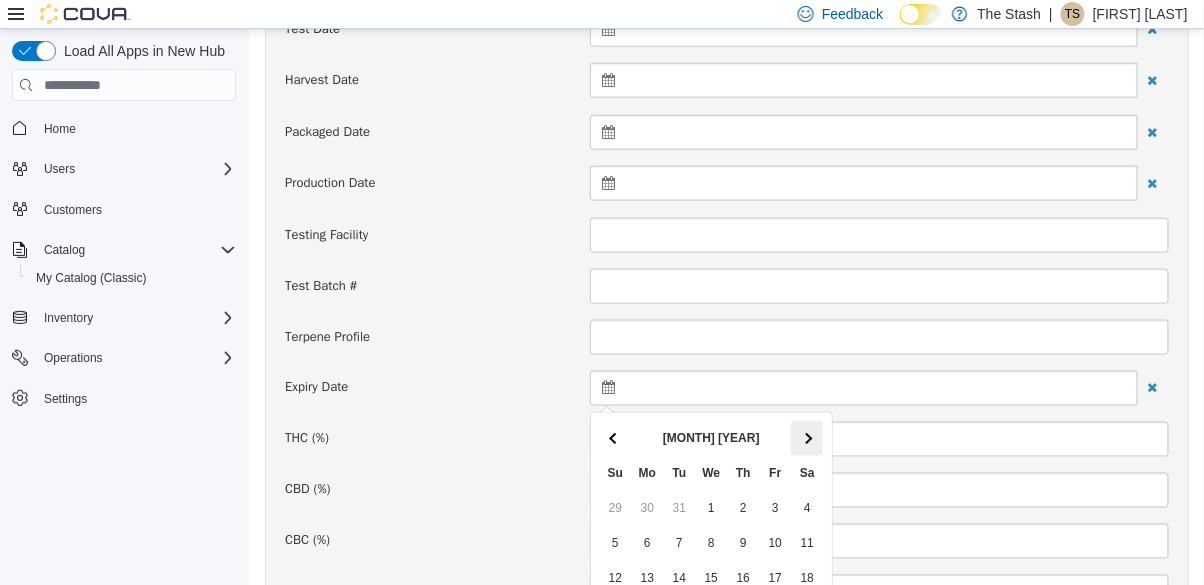 click at bounding box center [806, 438] 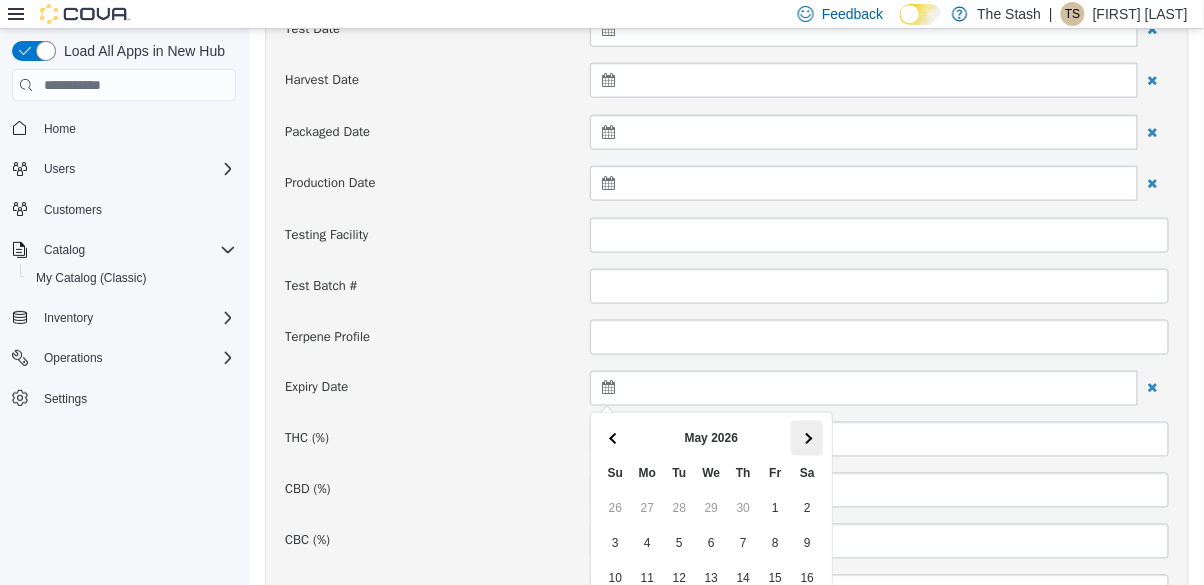 click at bounding box center (806, 438) 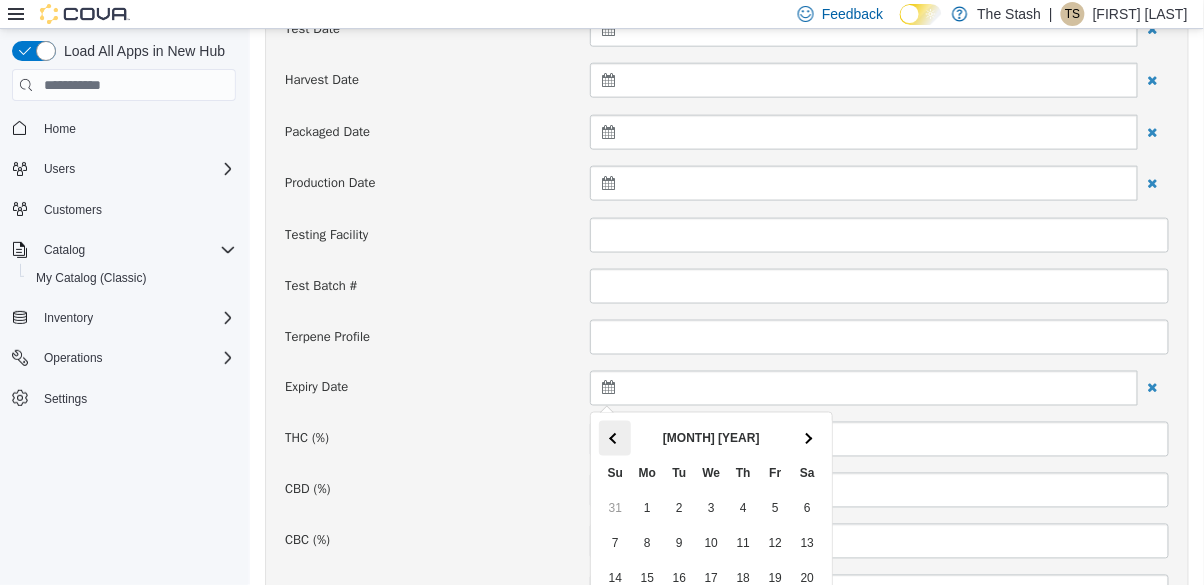 click at bounding box center (614, 438) 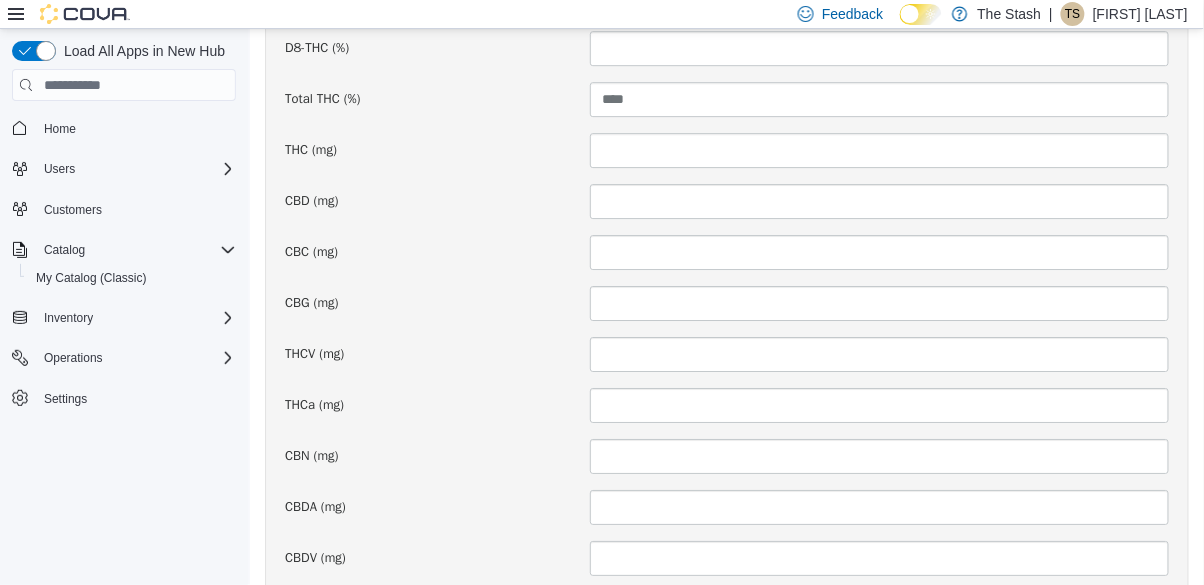 scroll, scrollTop: 1520, scrollLeft: 0, axis: vertical 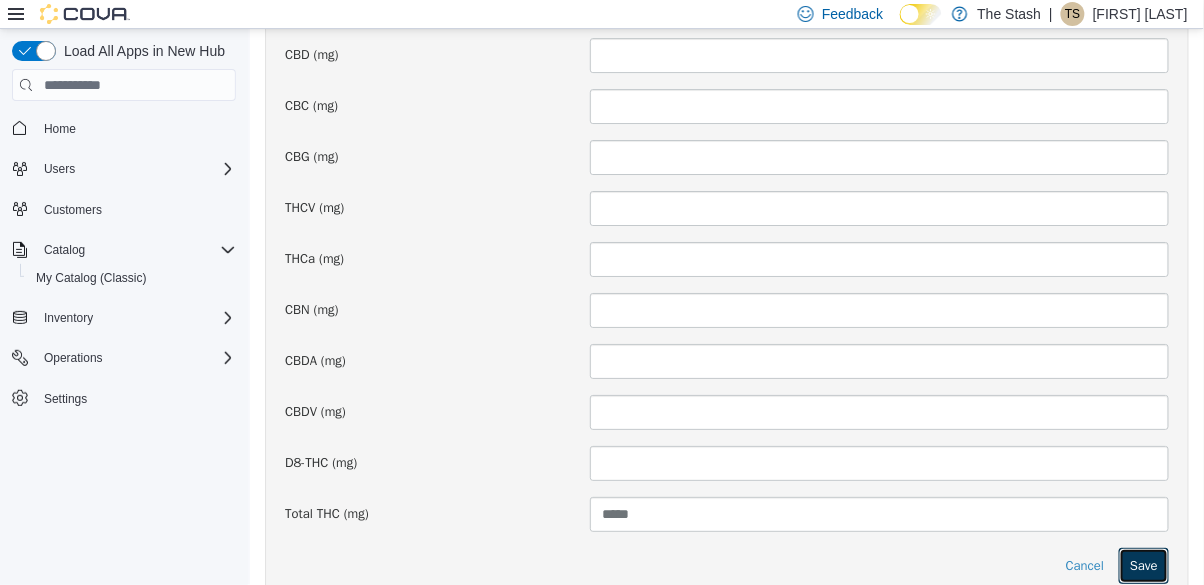 click on "Save" at bounding box center (1143, 566) 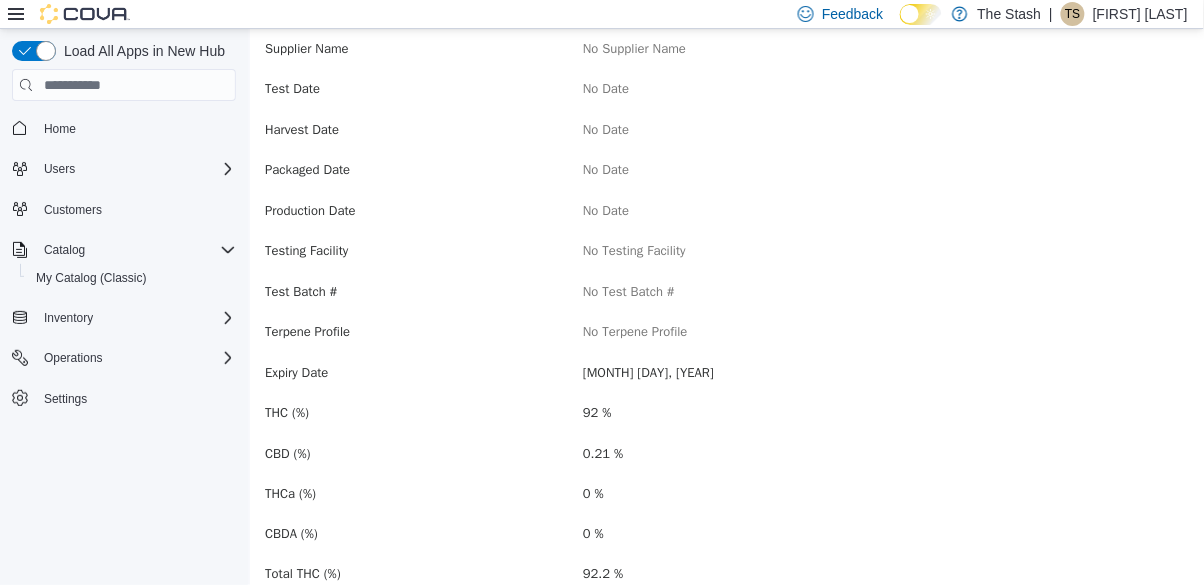 scroll, scrollTop: 0, scrollLeft: 0, axis: both 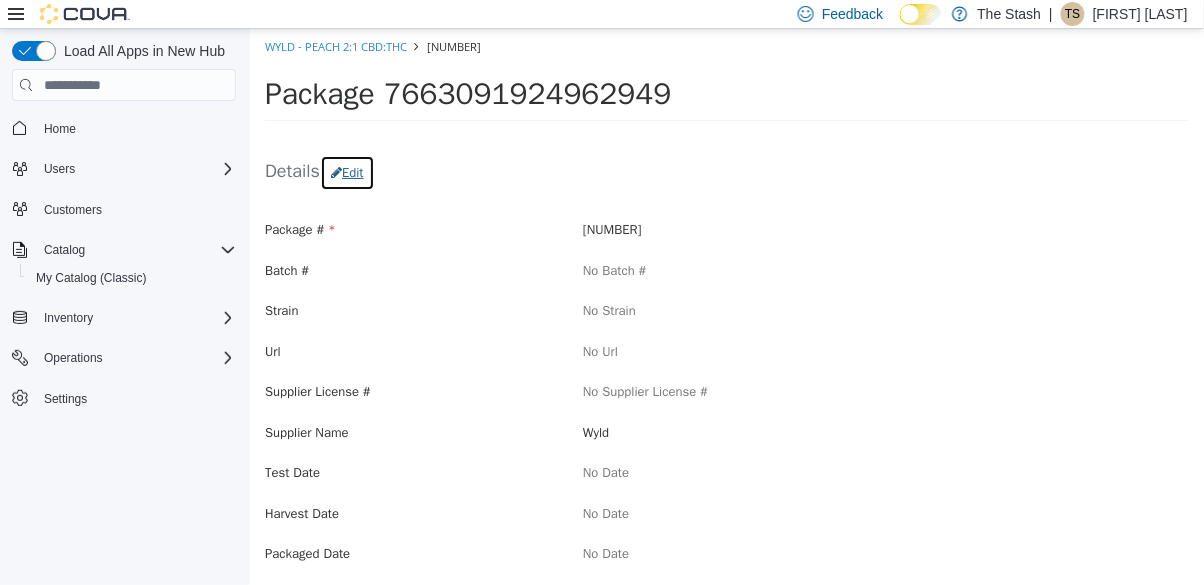 click on "Edit" at bounding box center (346, 173) 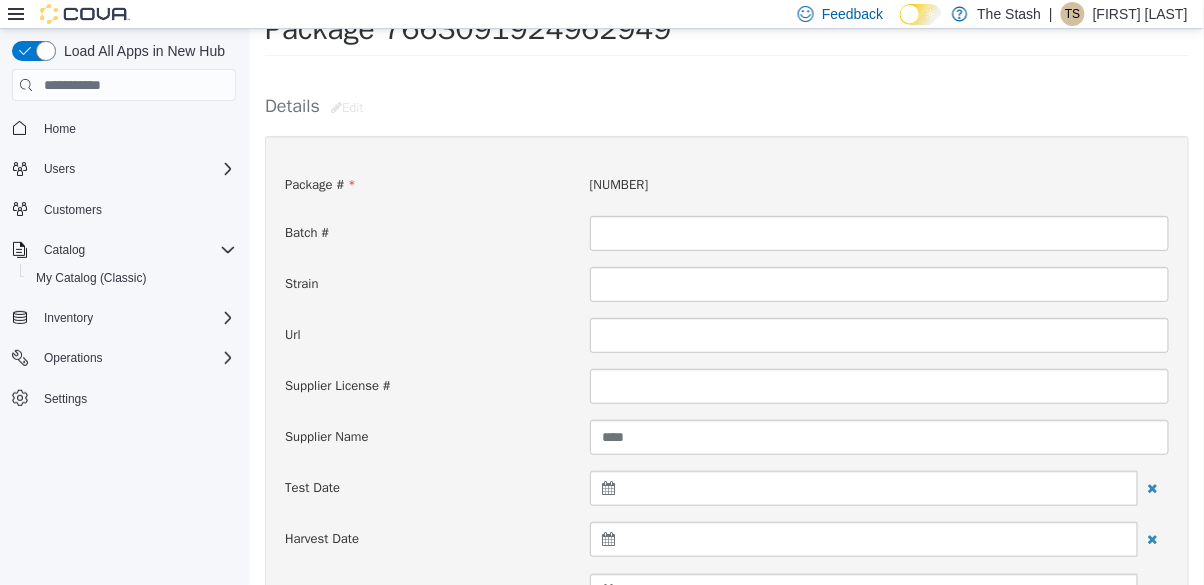 scroll, scrollTop: 0, scrollLeft: 0, axis: both 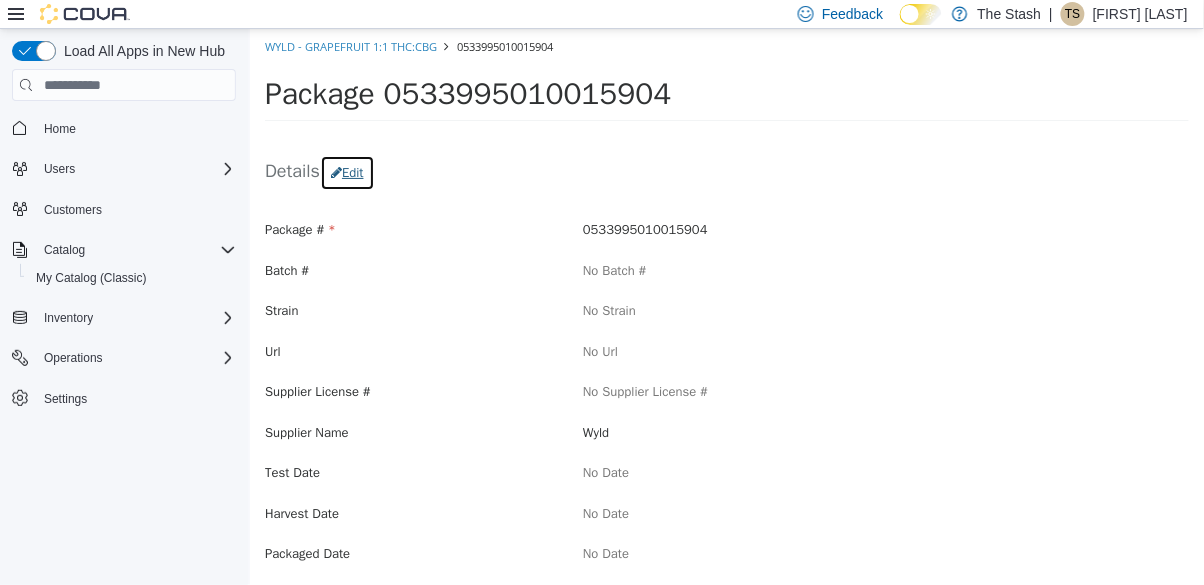 click on "Edit" at bounding box center (346, 173) 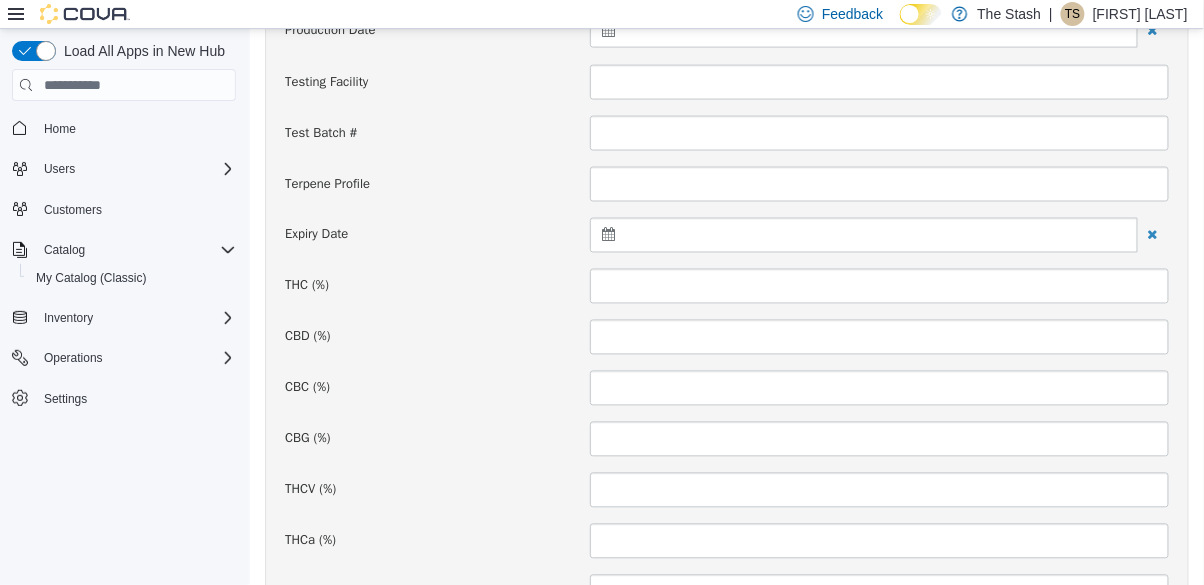 scroll, scrollTop: 672, scrollLeft: 0, axis: vertical 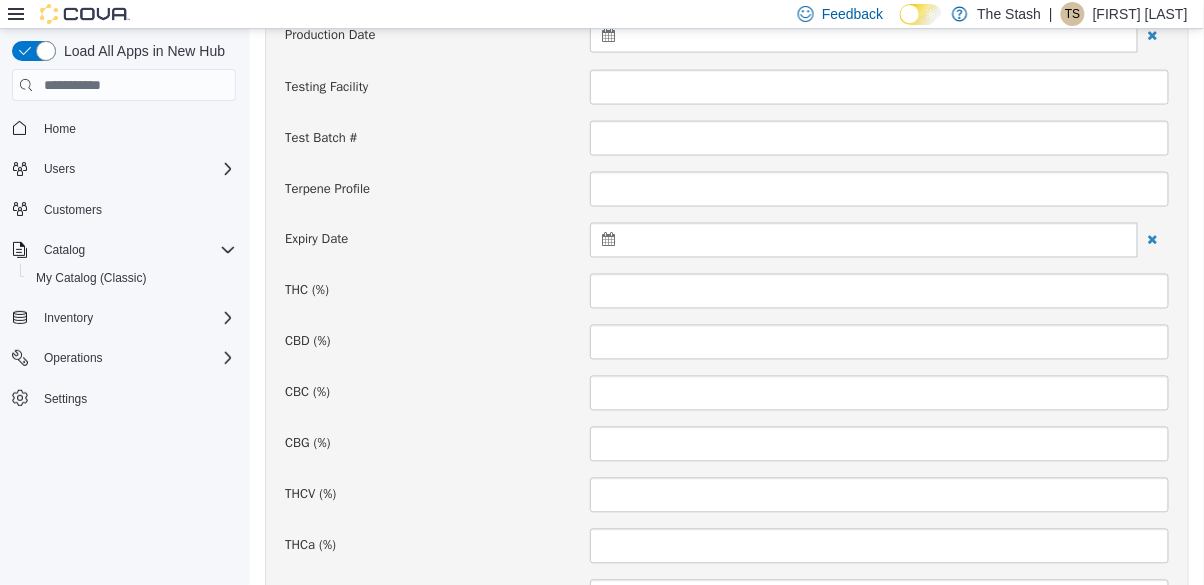 click at bounding box center (863, 240) 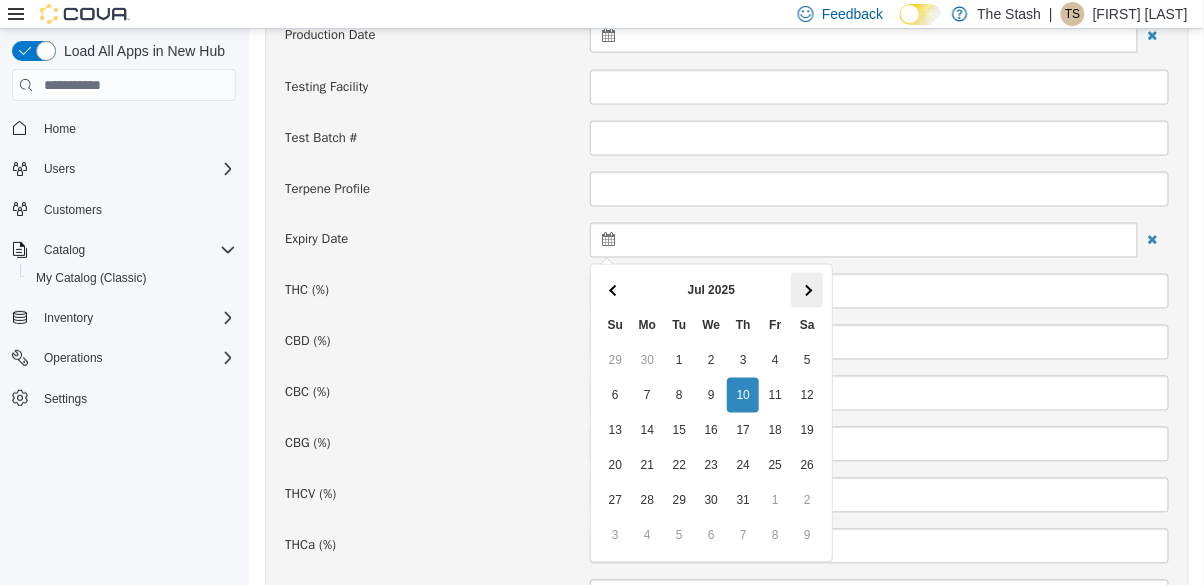 click at bounding box center (806, 290) 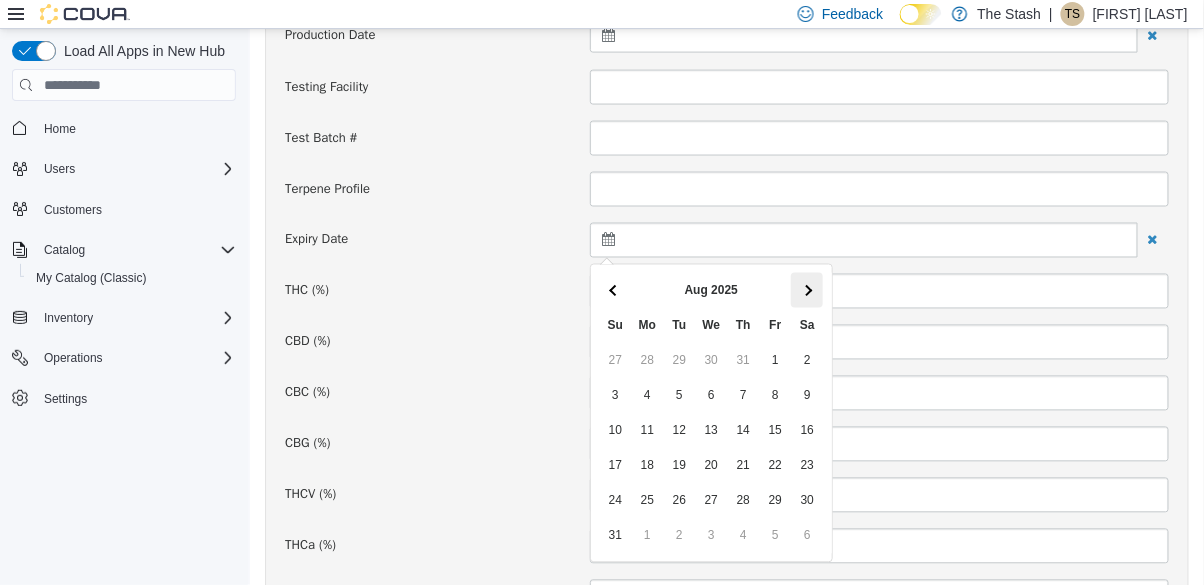 click at bounding box center (806, 290) 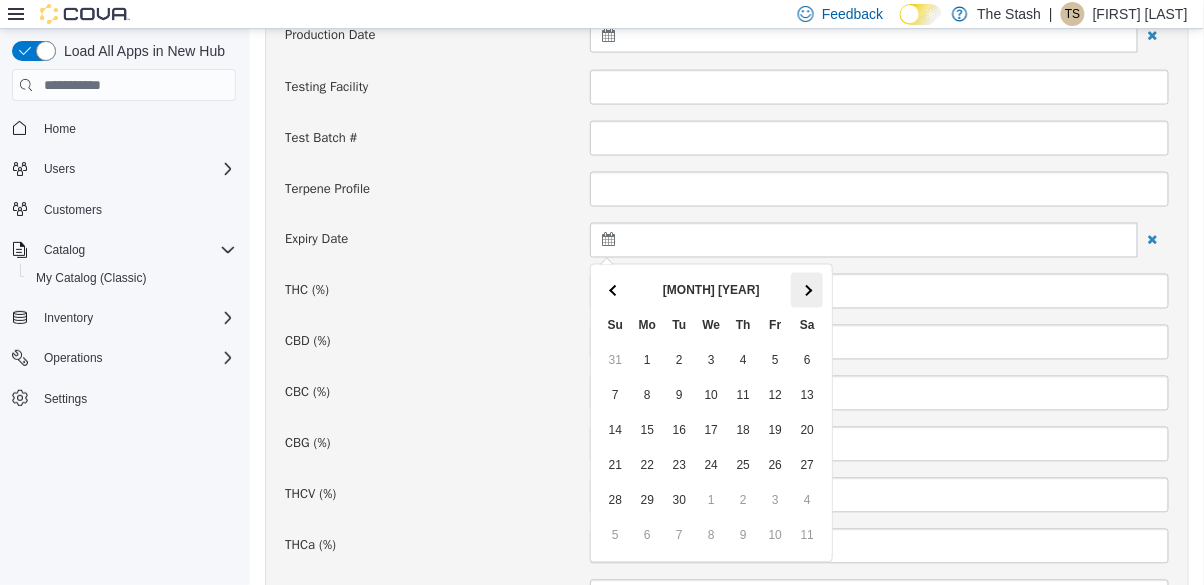 click at bounding box center [806, 290] 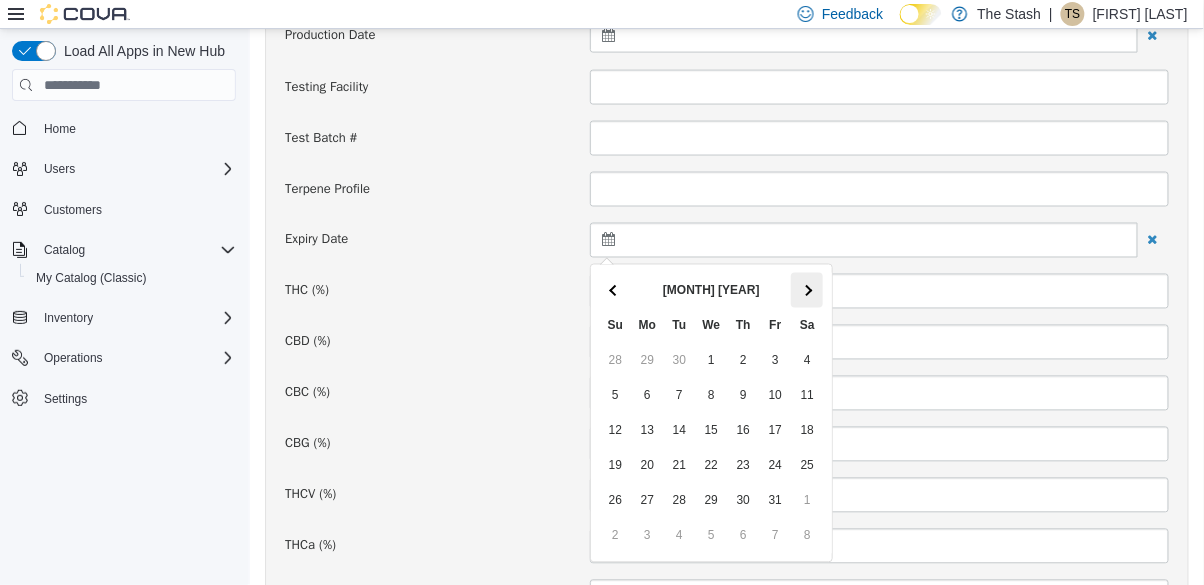 click at bounding box center [806, 290] 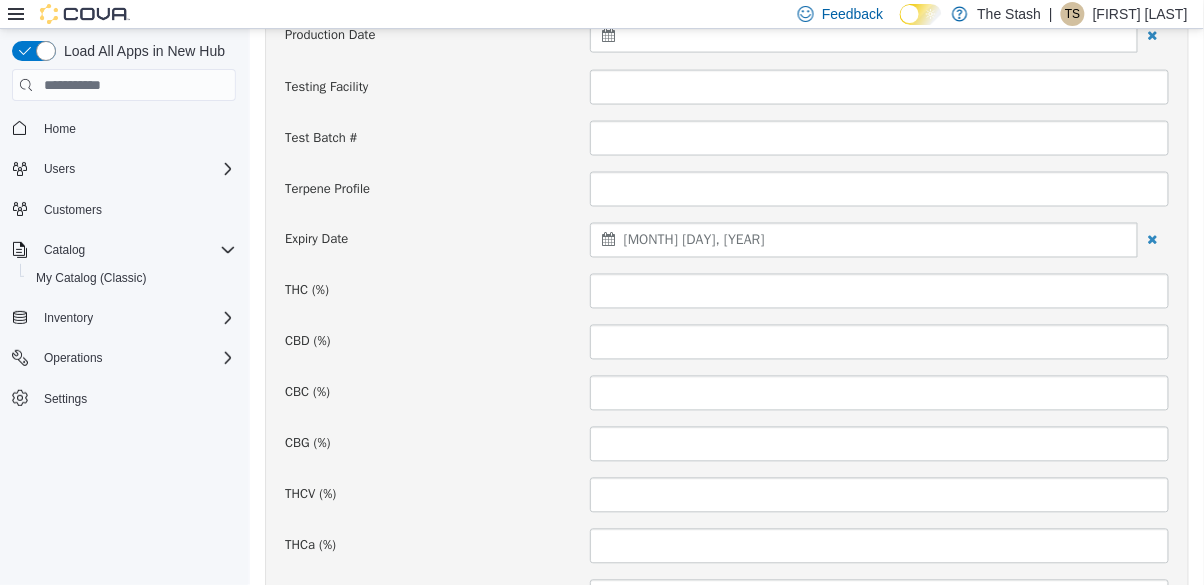 click on "November 11, 2025" at bounding box center (863, 240) 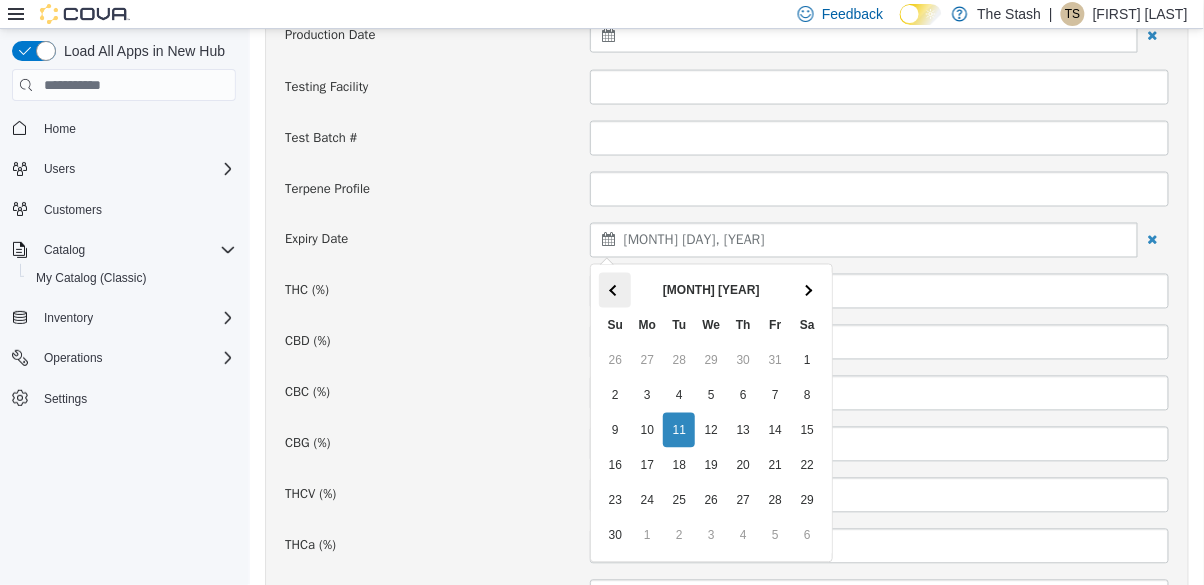 click at bounding box center (614, 290) 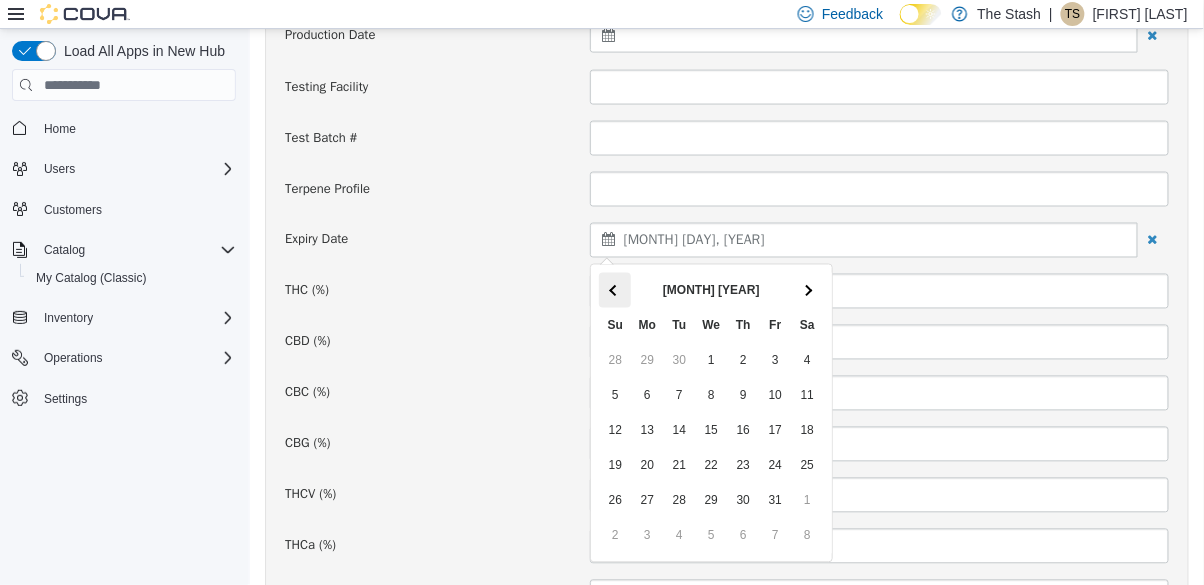click at bounding box center [614, 290] 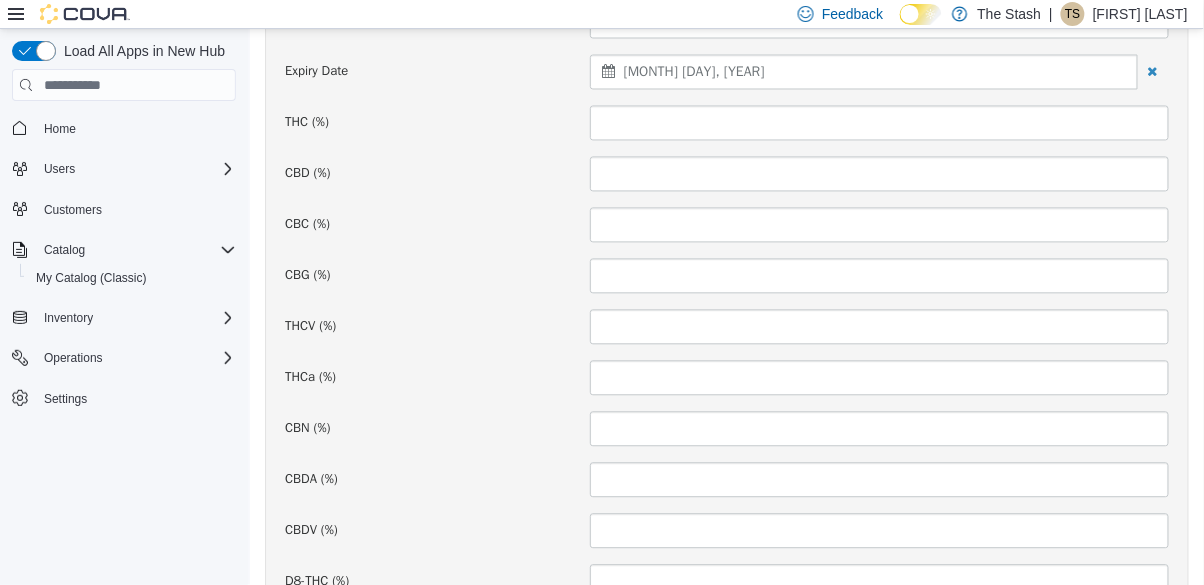 scroll, scrollTop: 839, scrollLeft: 0, axis: vertical 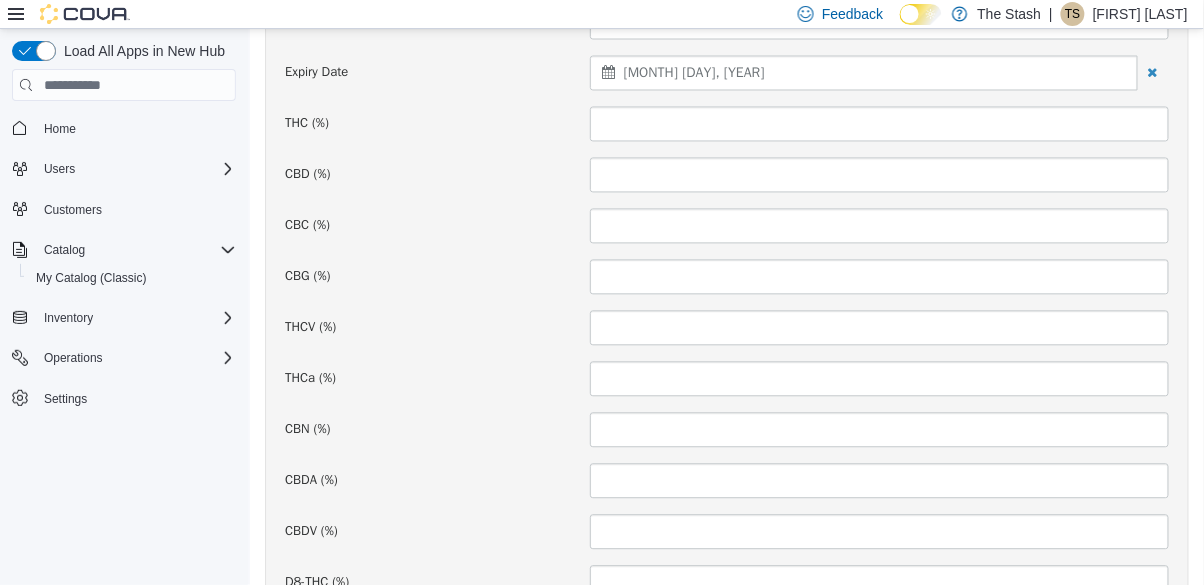 click on "November 11, 2025" at bounding box center (863, 73) 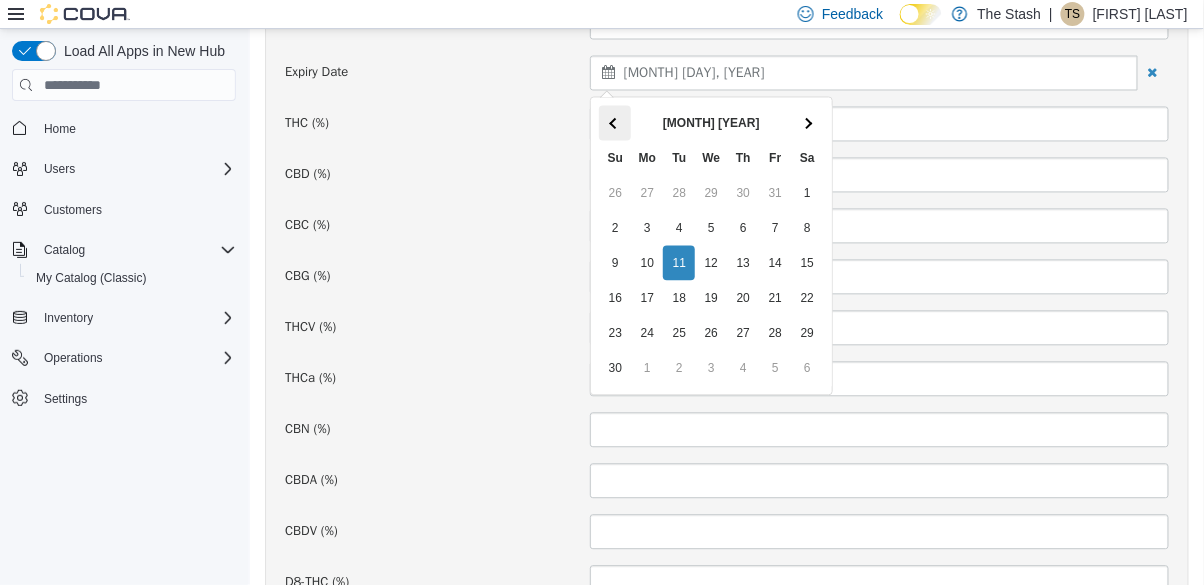 click at bounding box center [614, 123] 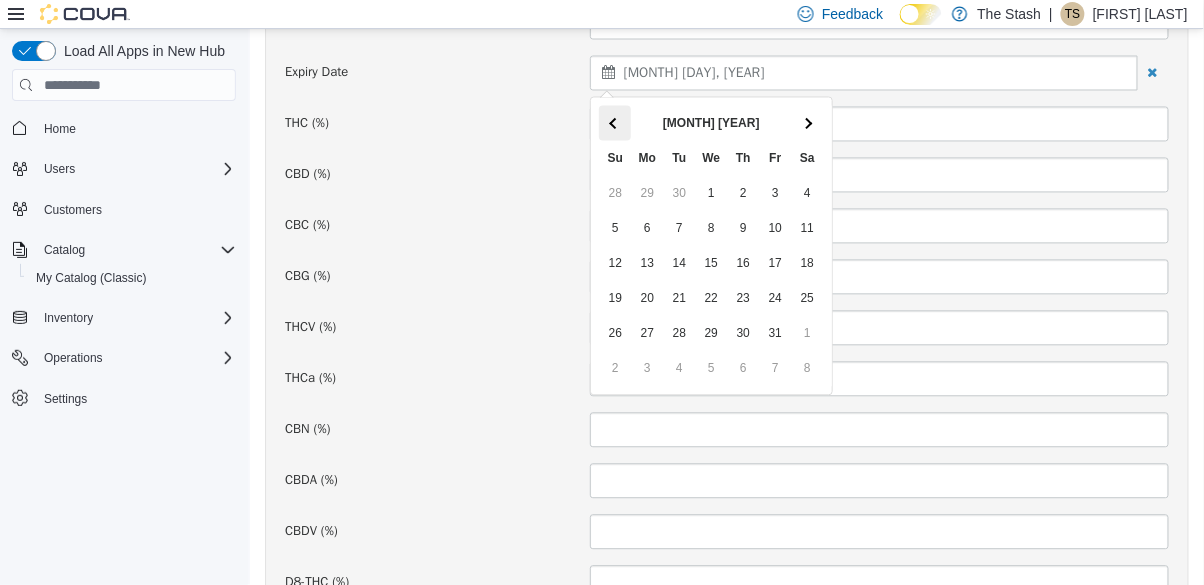 click at bounding box center (614, 123) 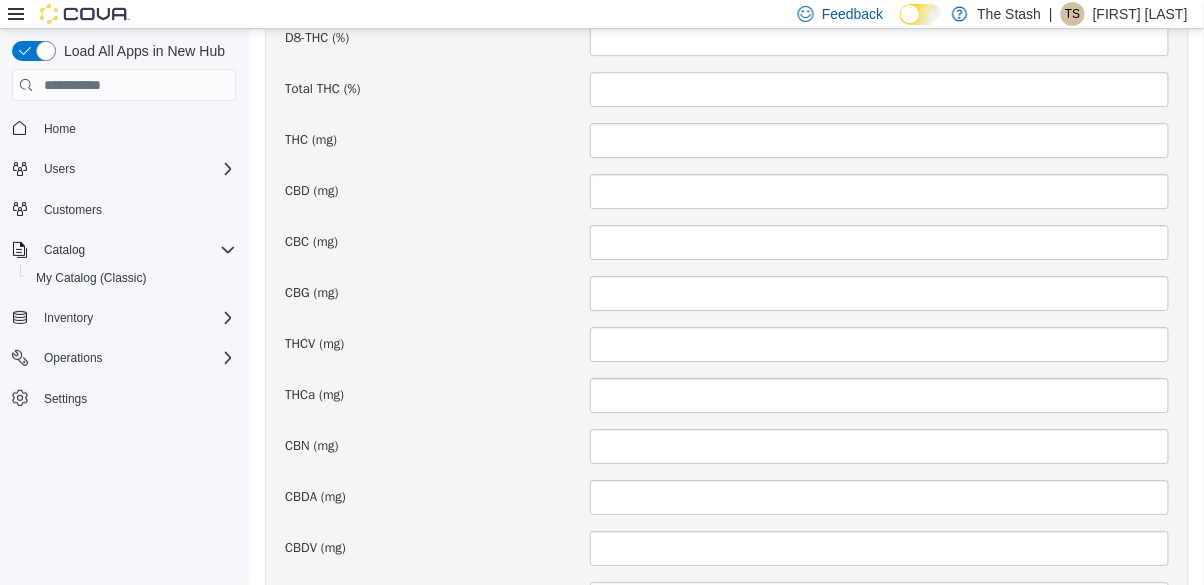 scroll, scrollTop: 1520, scrollLeft: 0, axis: vertical 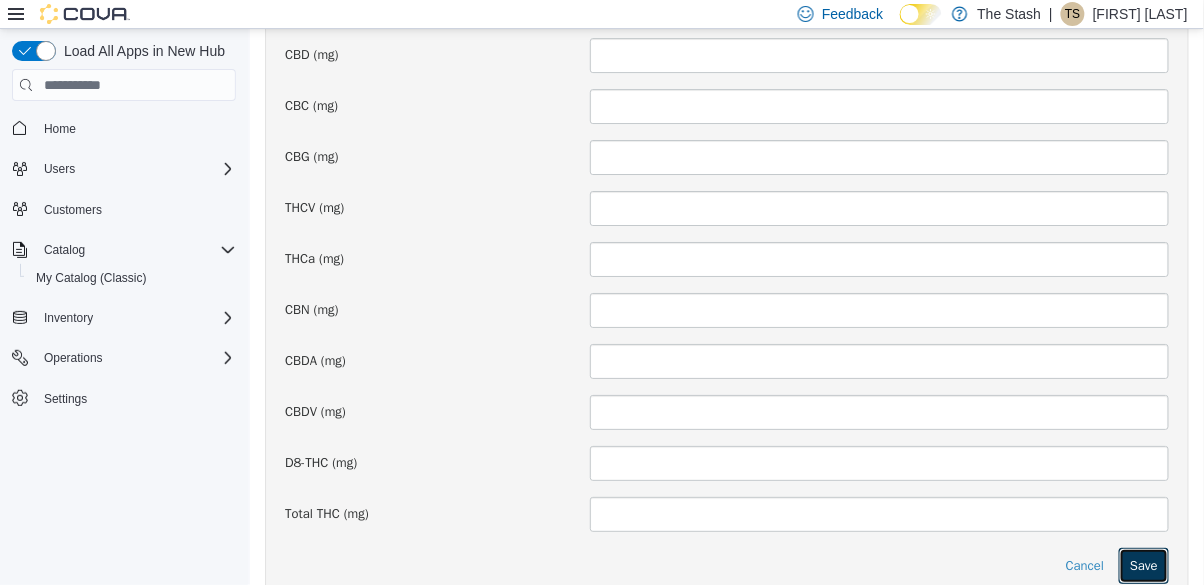 click on "Save" at bounding box center (1143, 566) 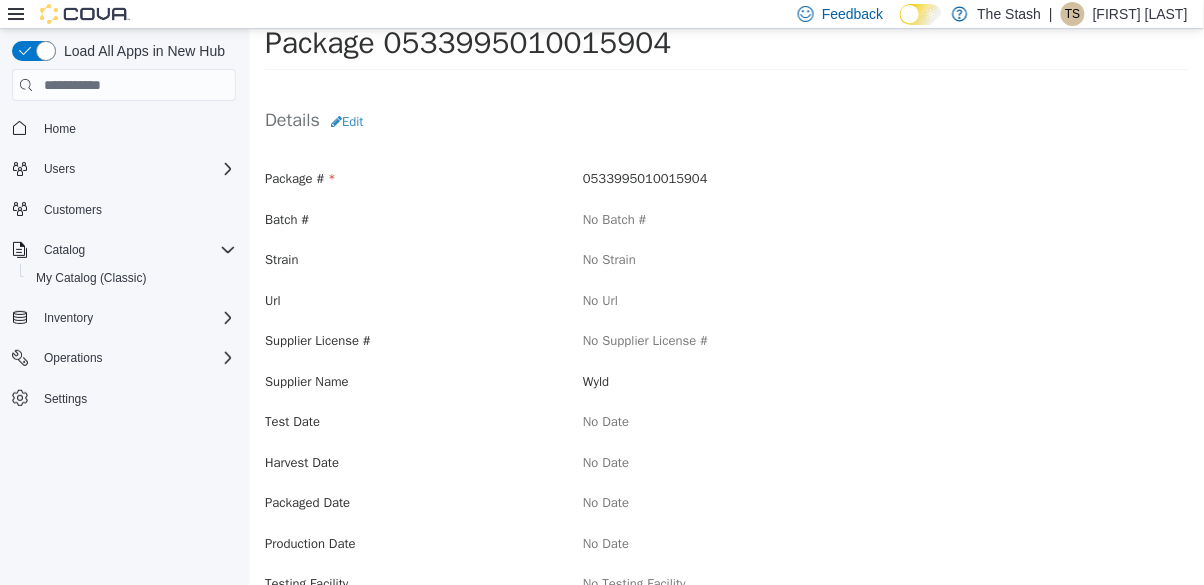 scroll, scrollTop: 0, scrollLeft: 0, axis: both 